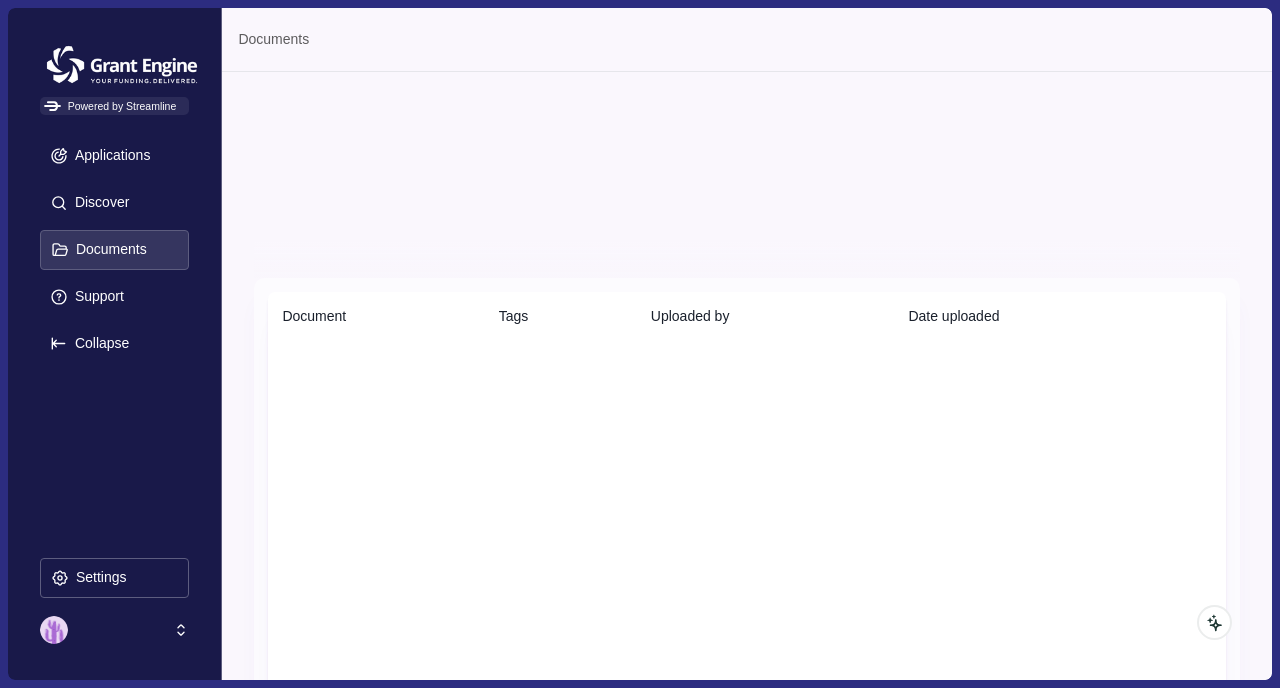 scroll, scrollTop: 0, scrollLeft: 0, axis: both 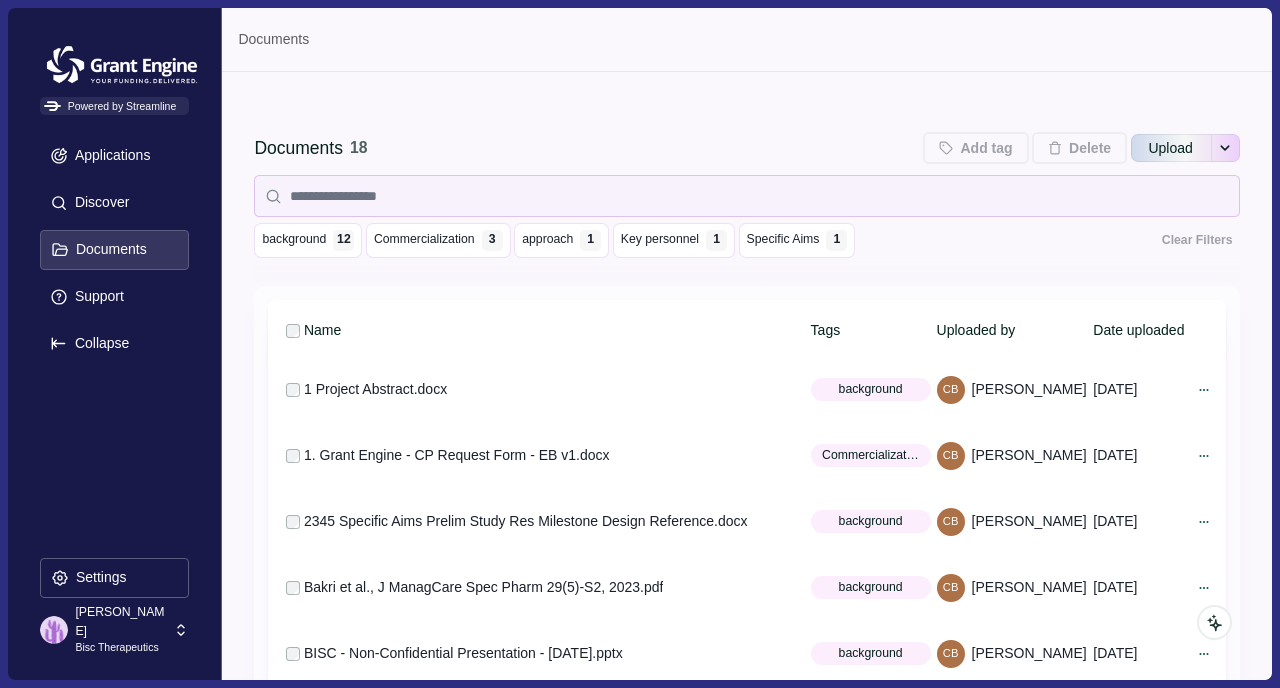 click 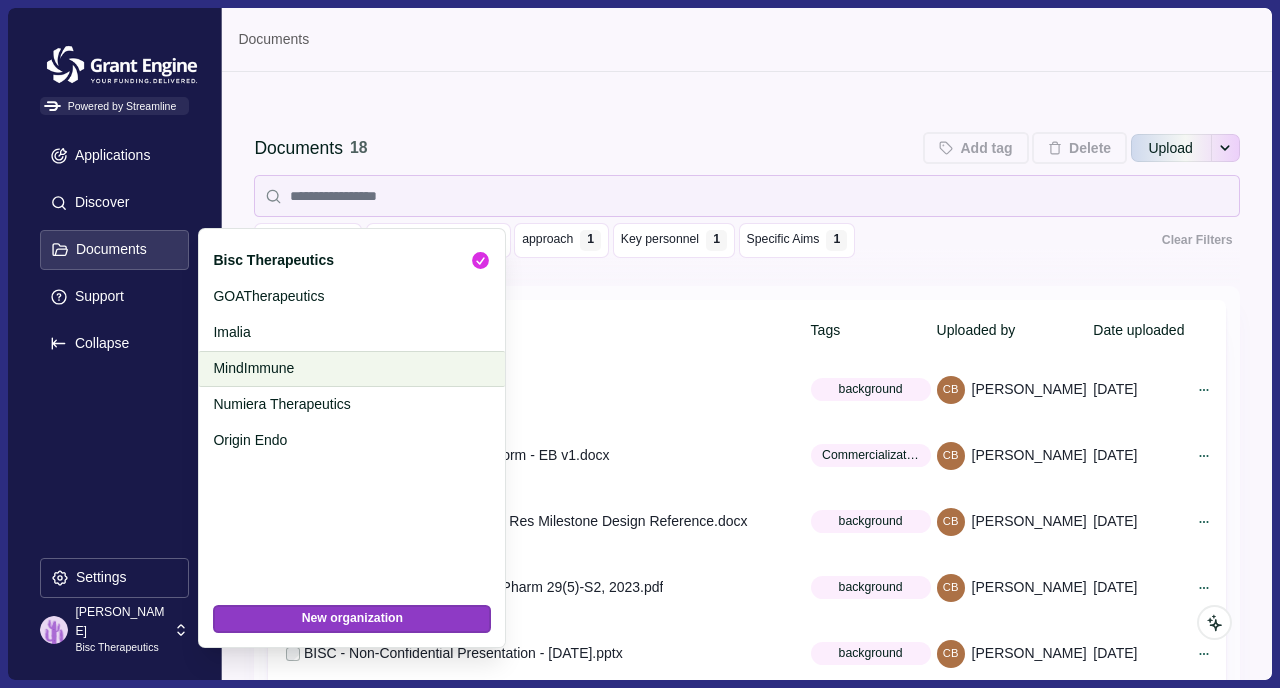 click on "MindImmune" at bounding box center (348, 368) 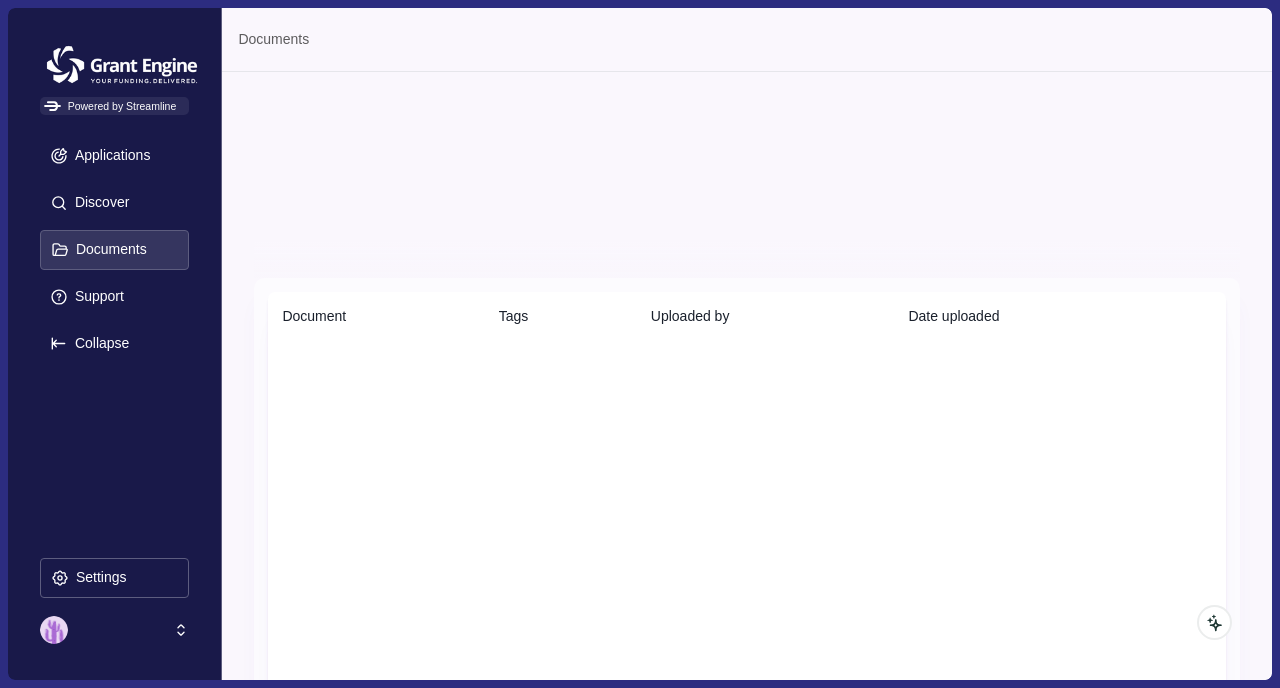 scroll, scrollTop: 0, scrollLeft: 0, axis: both 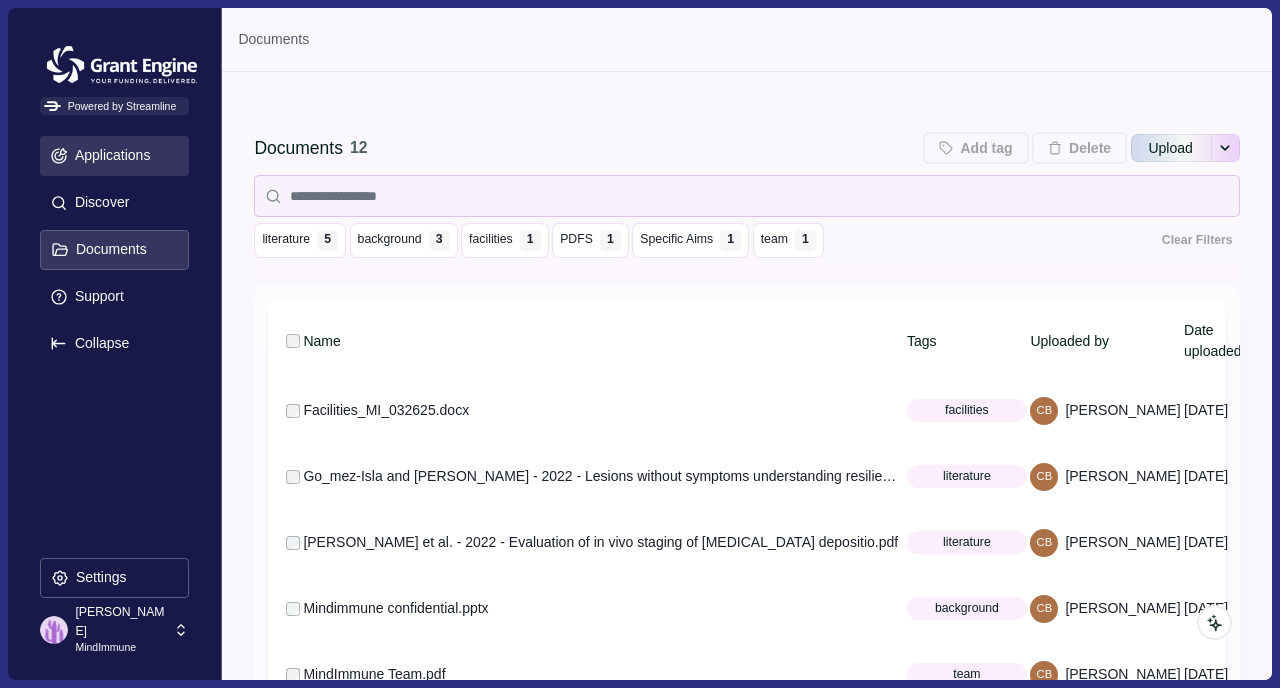 click on "Applications" at bounding box center [109, 155] 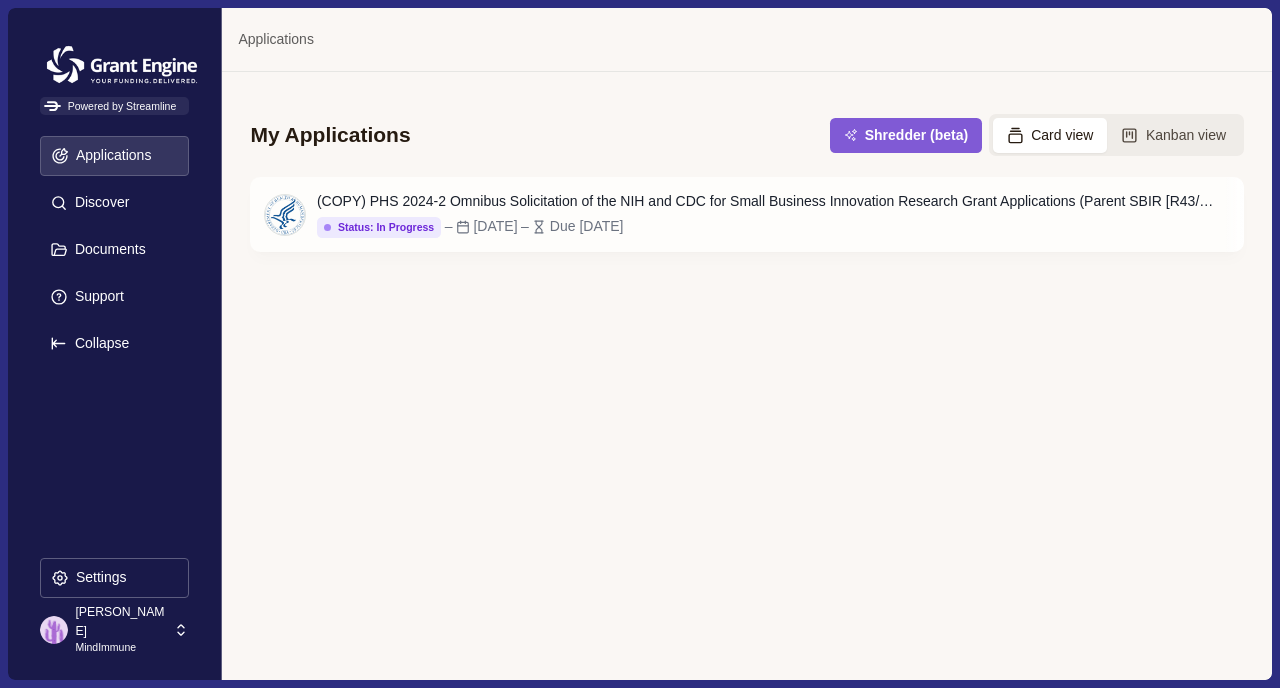 click 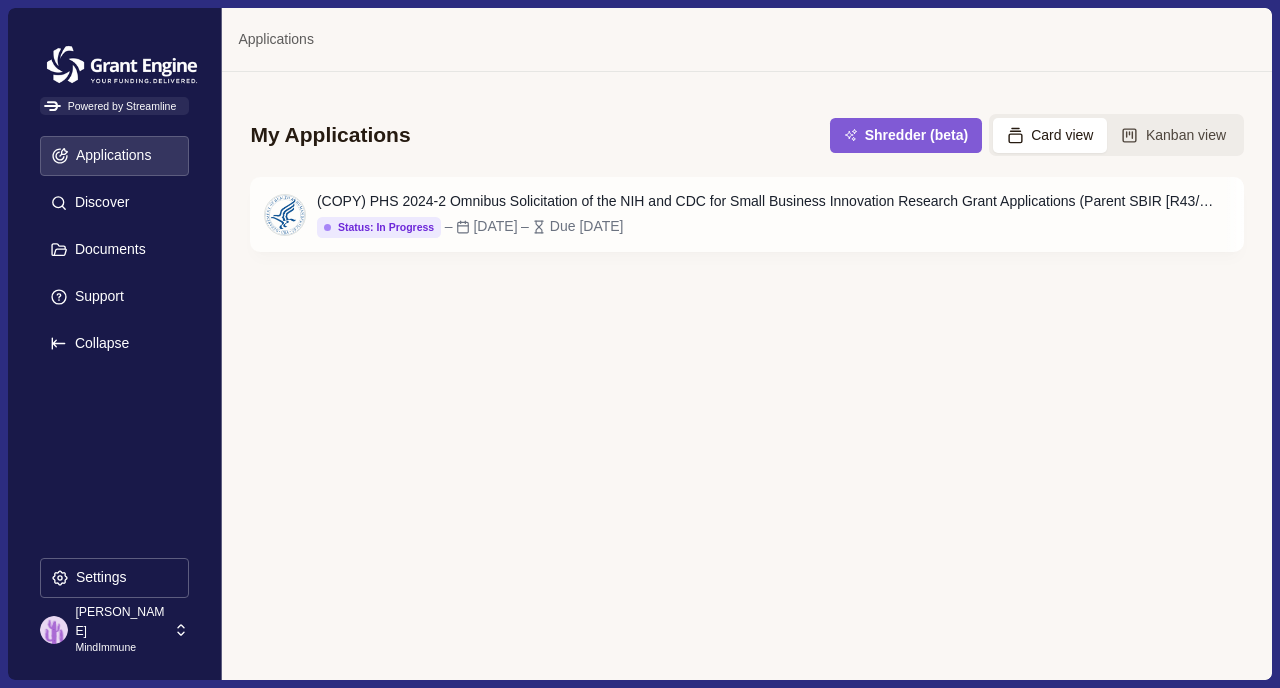 click on "My Applications Shredder (beta) Card view Kanban view (COPY) PHS 2024-2 Omnibus Solicitation of the NIH and CDC for Small Business Innovation Research Grant Applications (Parent SBIR [R43/R44] Clinical Trial Not Allowed) Status: In Progress Status: Not Started Status: Go/No Go Status: In Progress Status: In Review Status: Submitted Status: Awarded Status: Rejected Status: Cancelled – Apr 5, 2025 – Due 3 months ago Open" at bounding box center (746, 375) 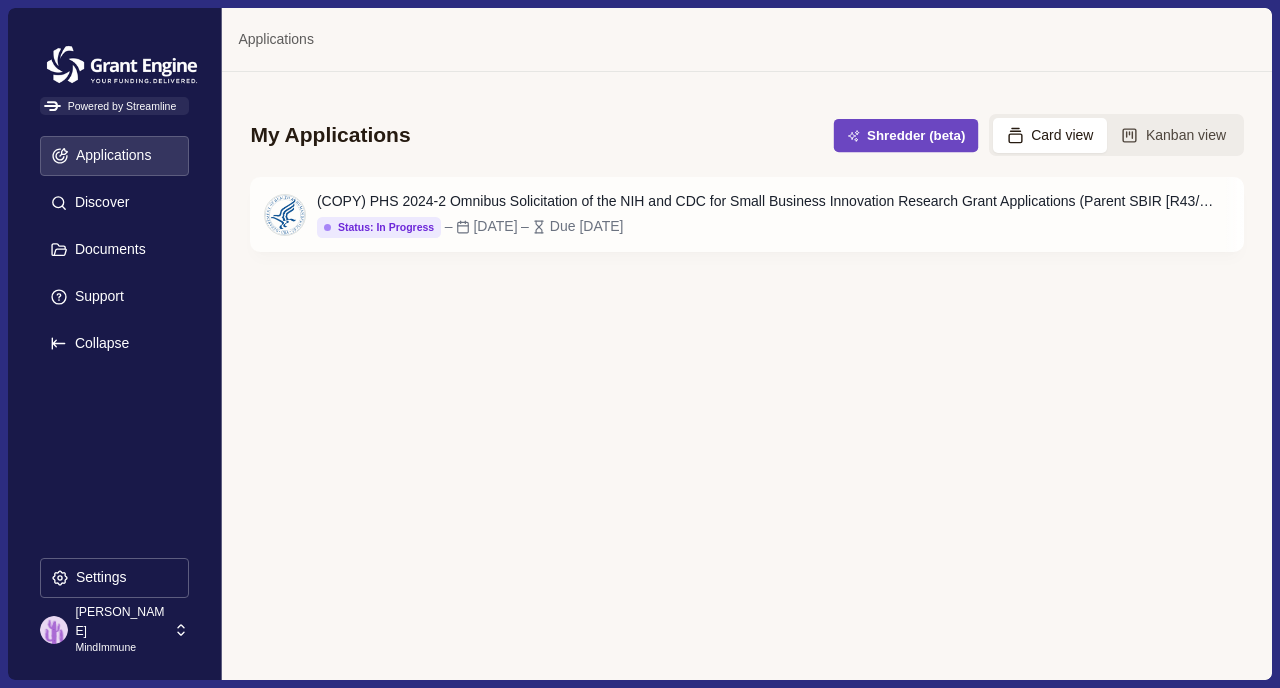 click on "Shredder (beta)" at bounding box center [906, 135] 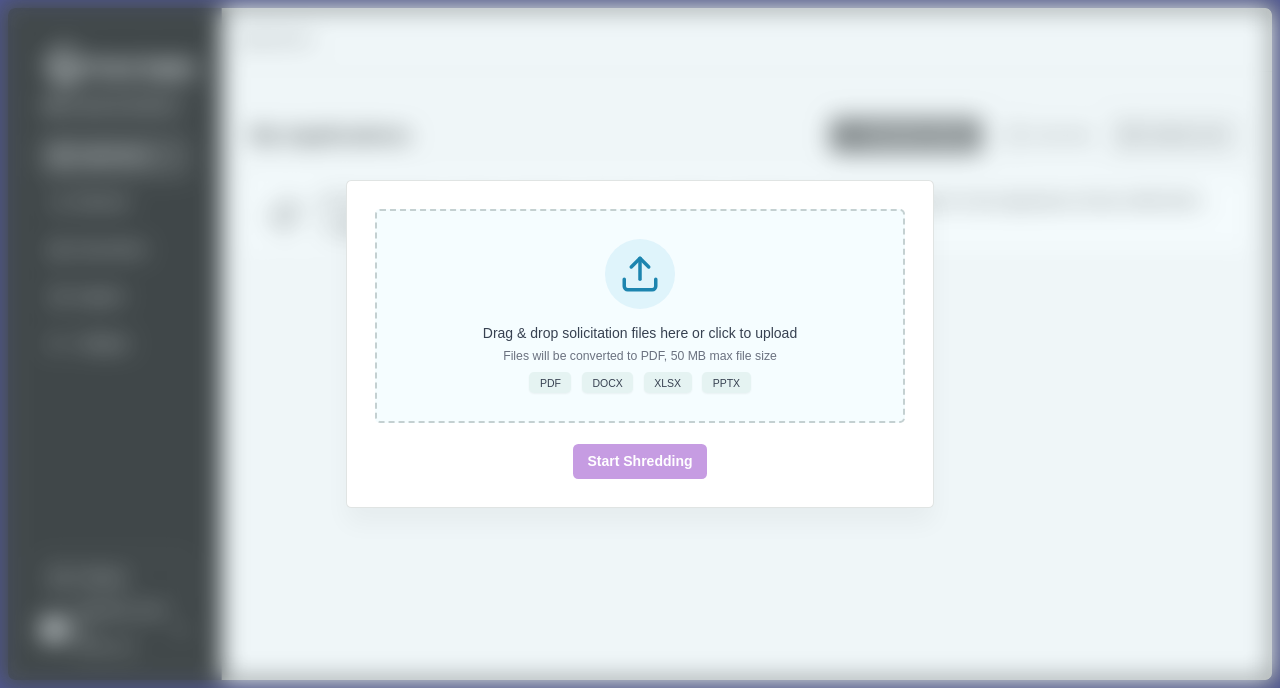 click at bounding box center (640, 274) 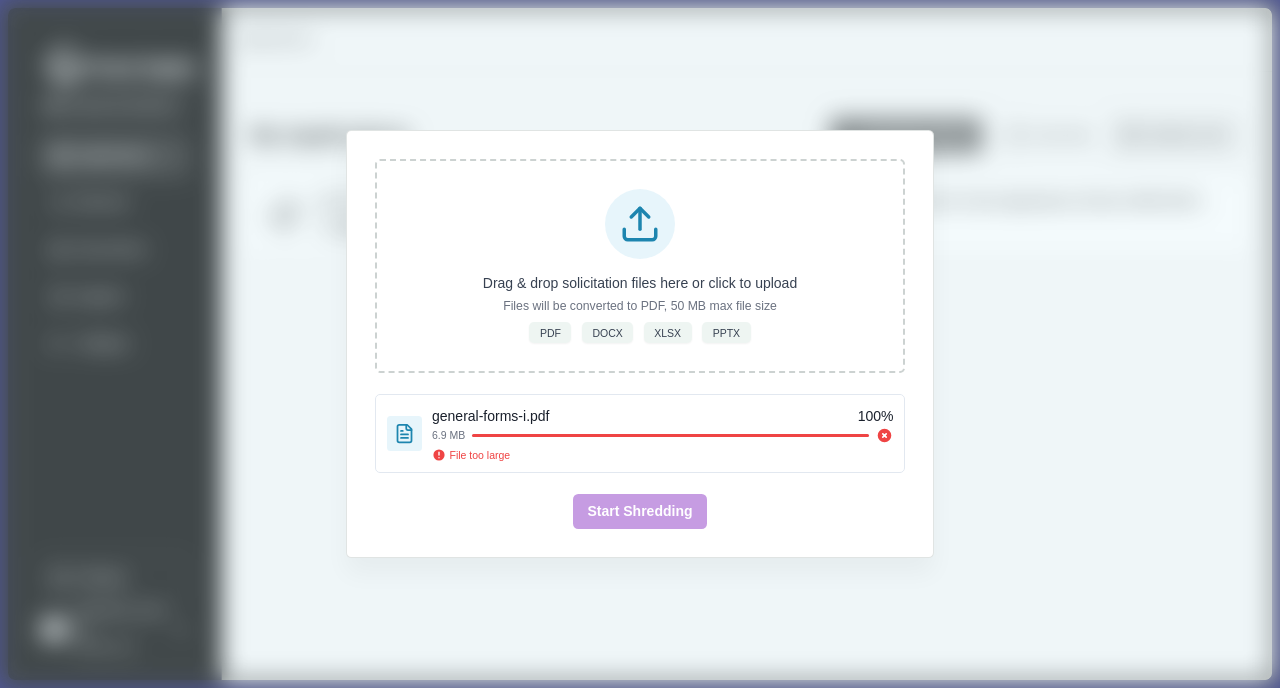 click 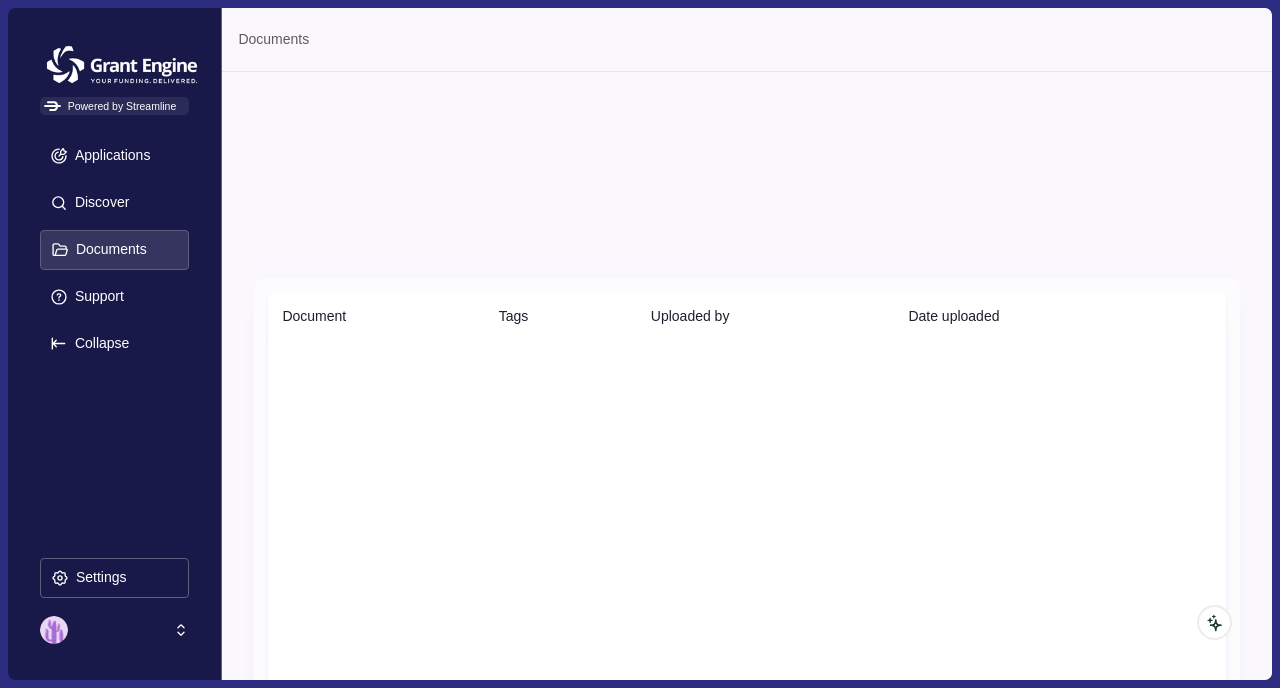 scroll, scrollTop: 0, scrollLeft: 0, axis: both 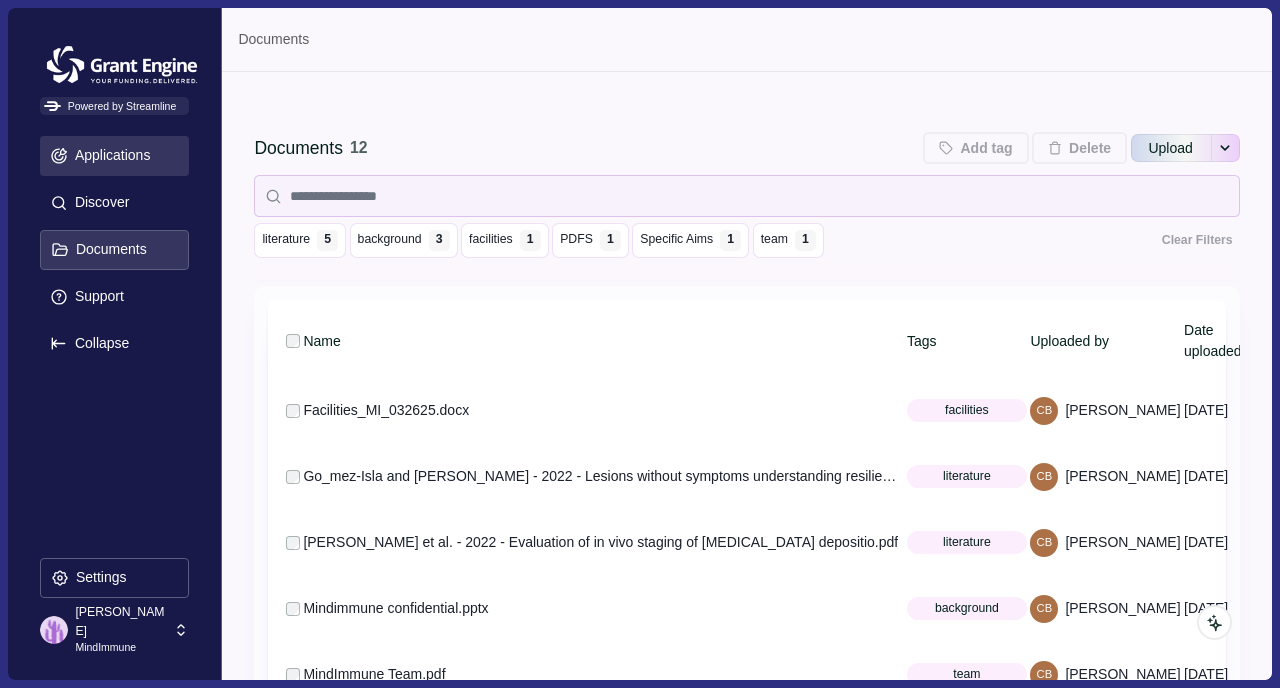 click on "Applications" at bounding box center (109, 155) 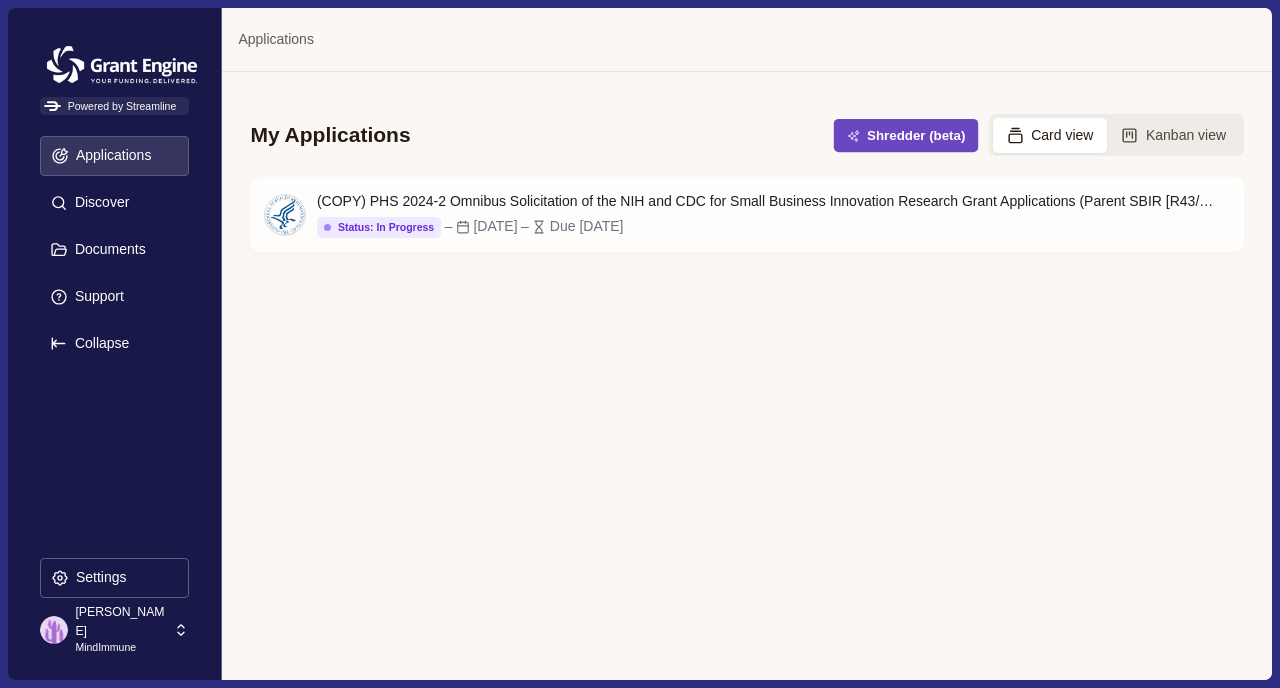 click on "Shredder (beta)" at bounding box center [906, 135] 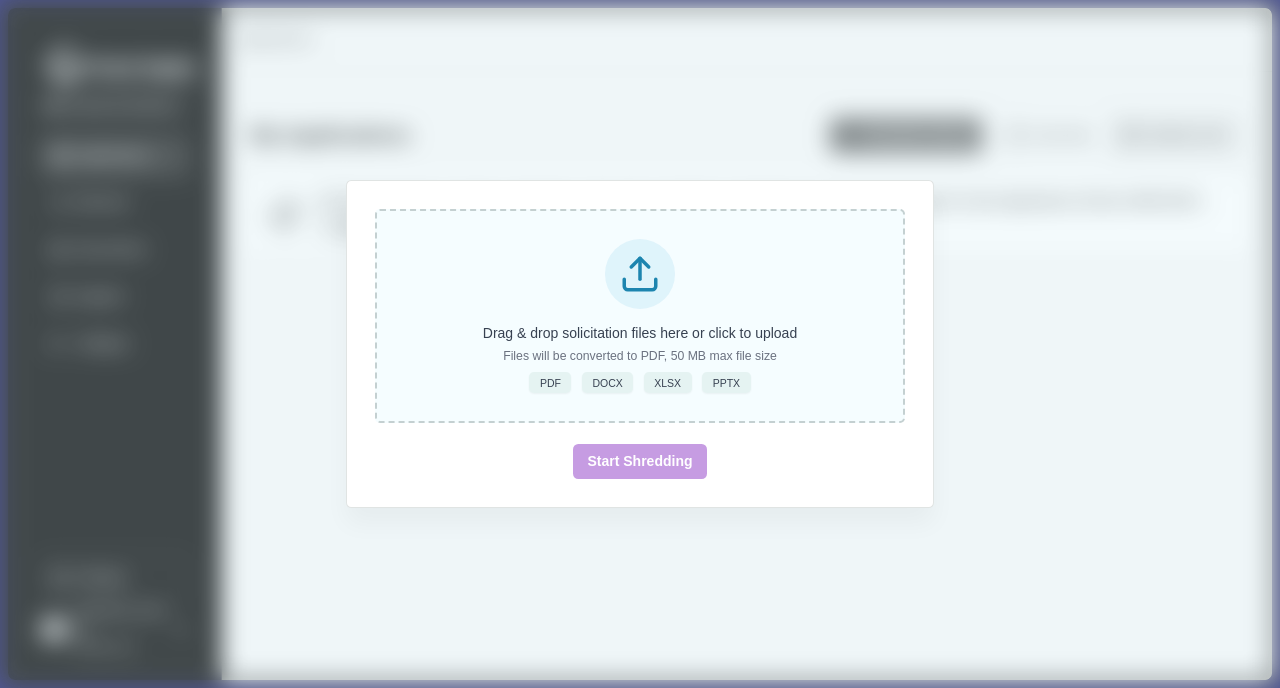 click on "Drag & drop solicitation files here or click to upload" at bounding box center (640, 333) 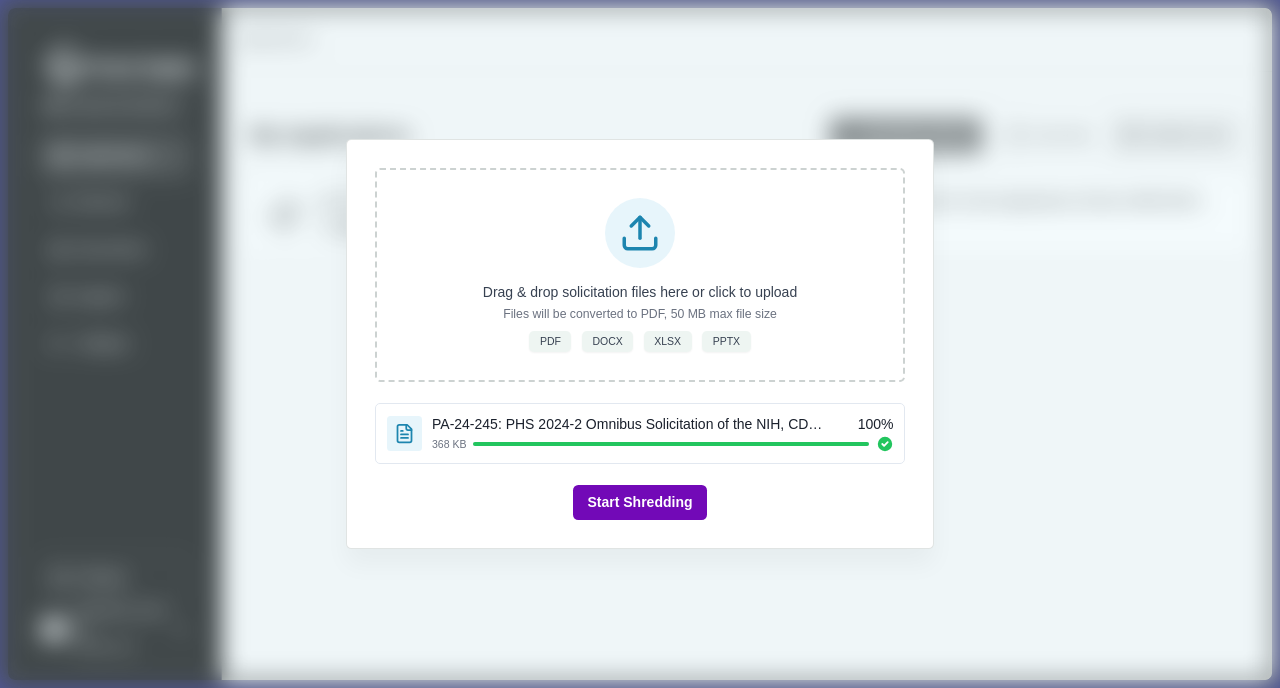 click on "Start Shredding" at bounding box center [639, 502] 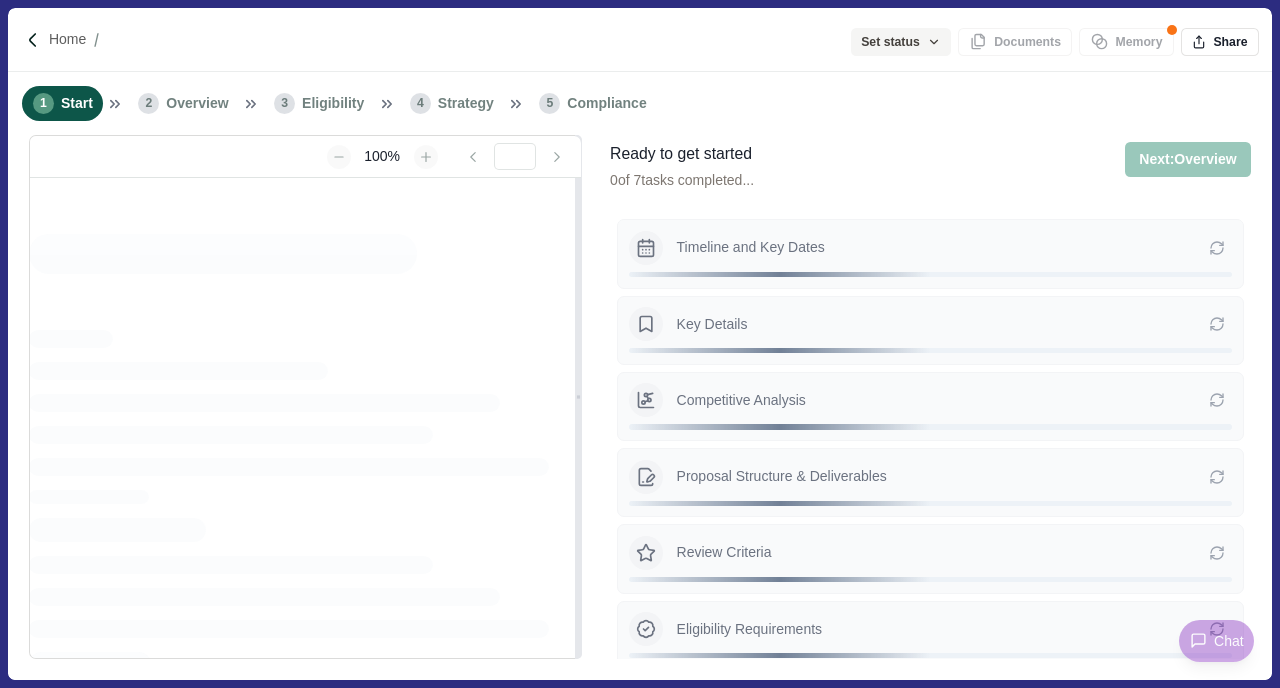 type on "**********" 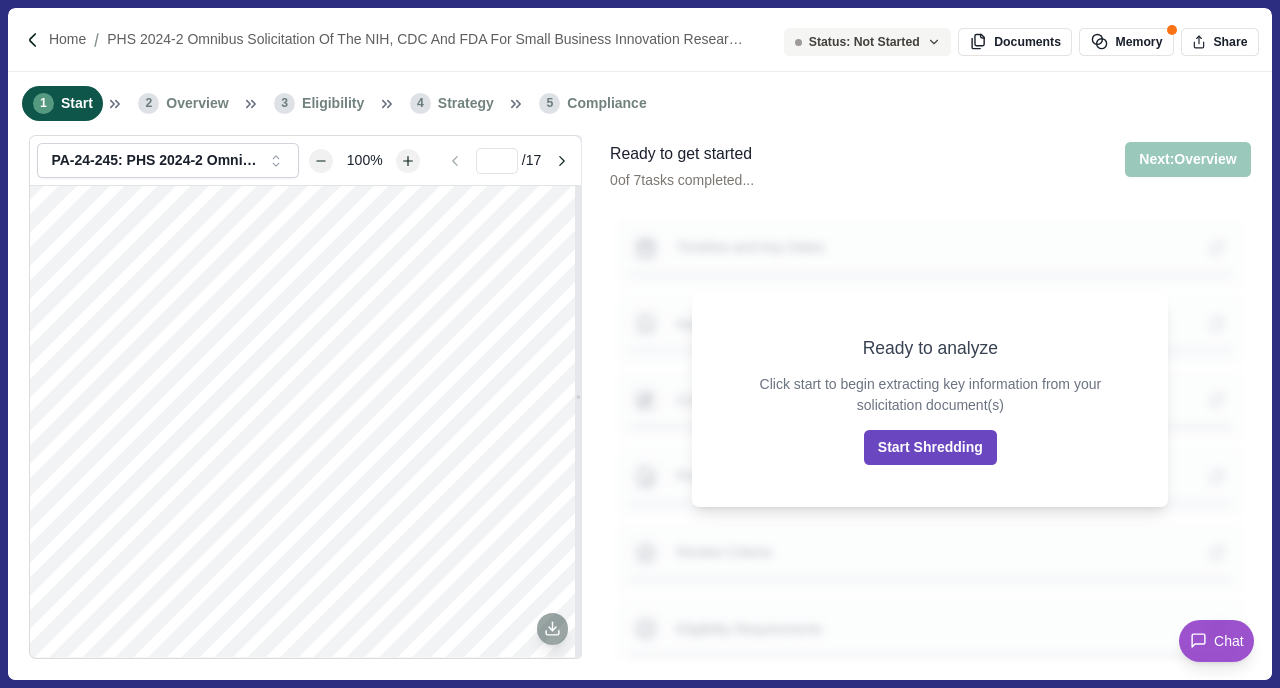 click on "Start Shredding" at bounding box center (930, 447) 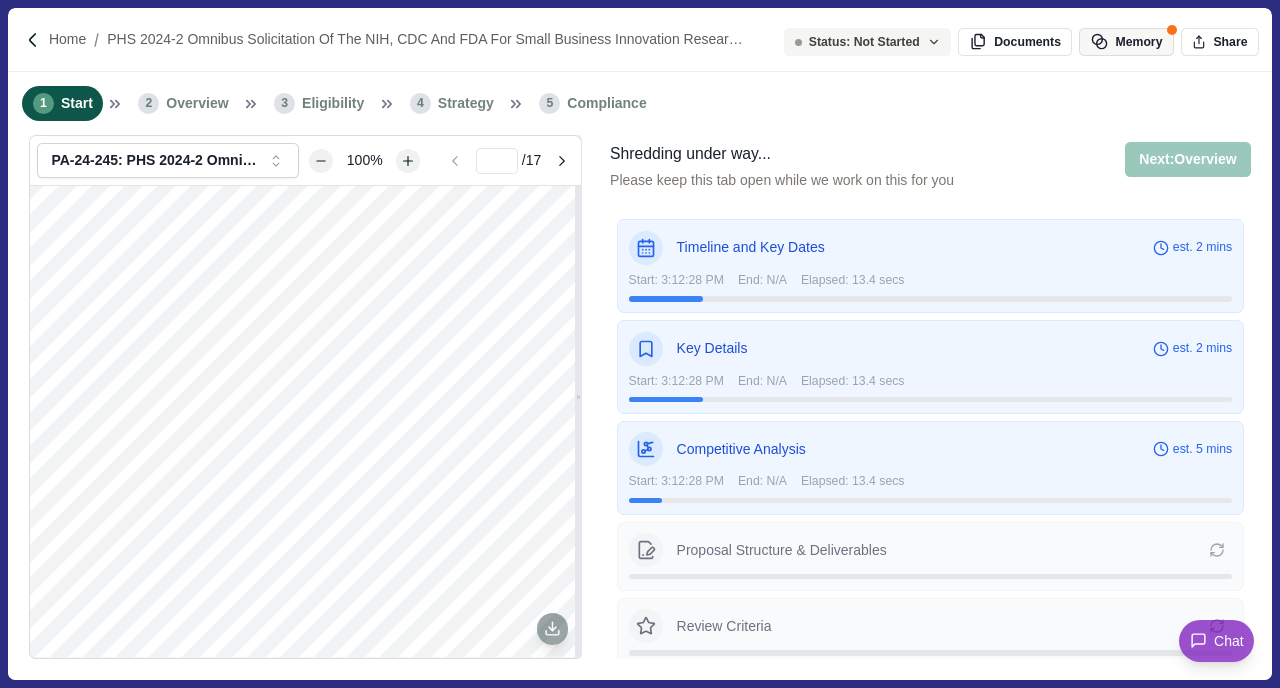 click on "Memory" at bounding box center (1126, 42) 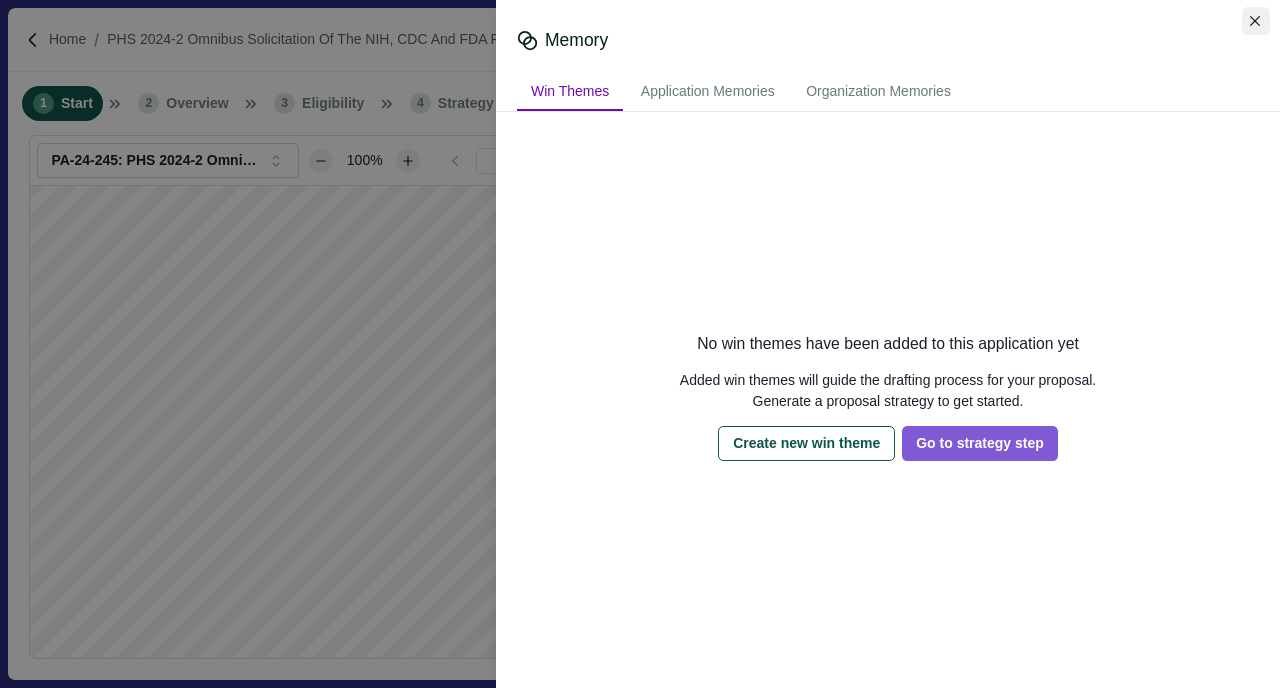 click at bounding box center [1256, 21] 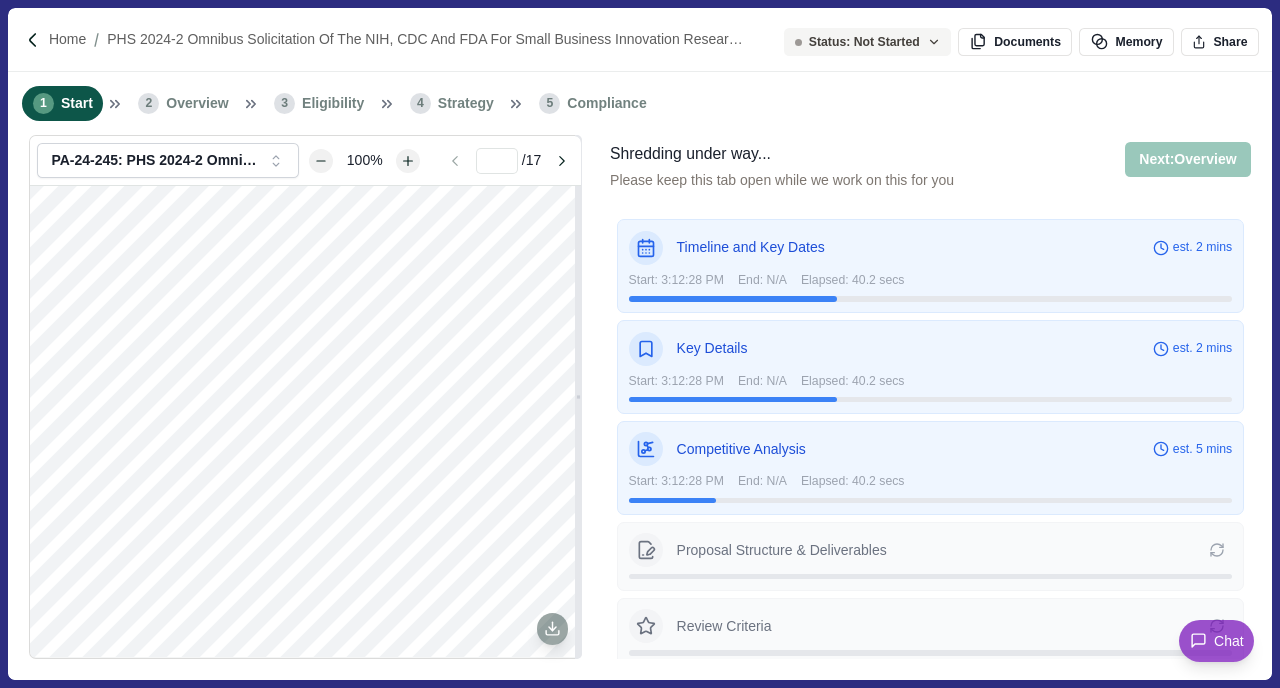 type 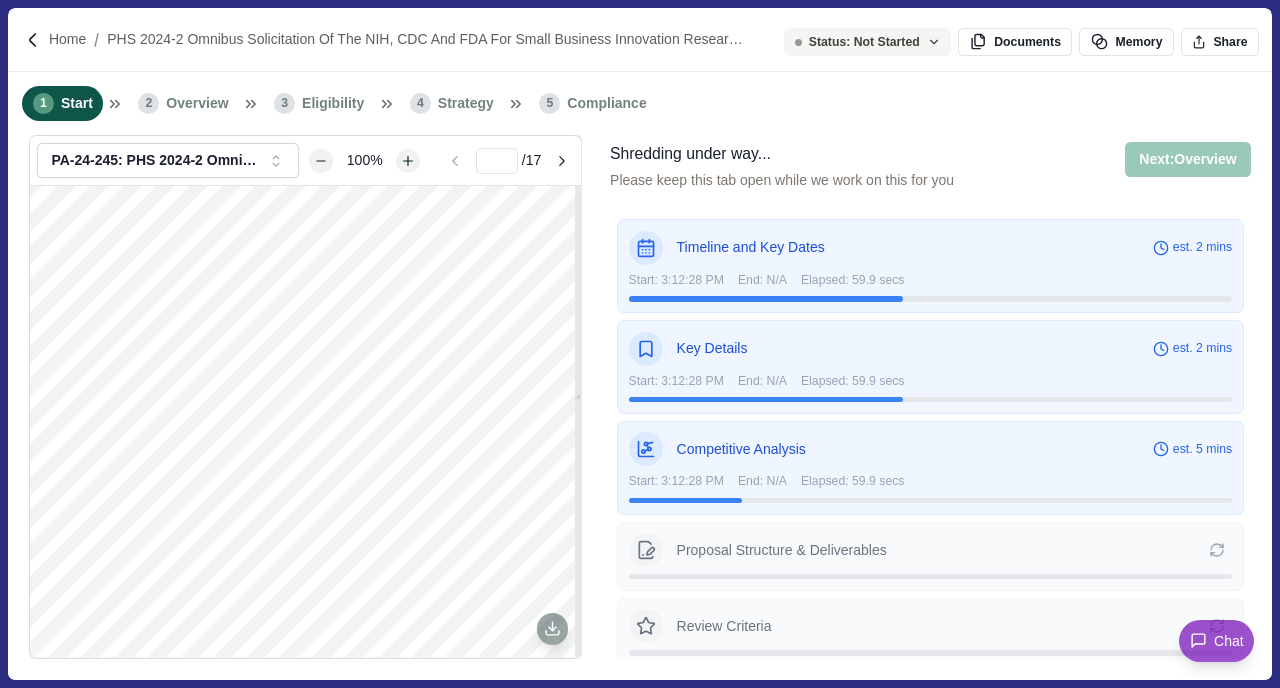scroll, scrollTop: 92, scrollLeft: 0, axis: vertical 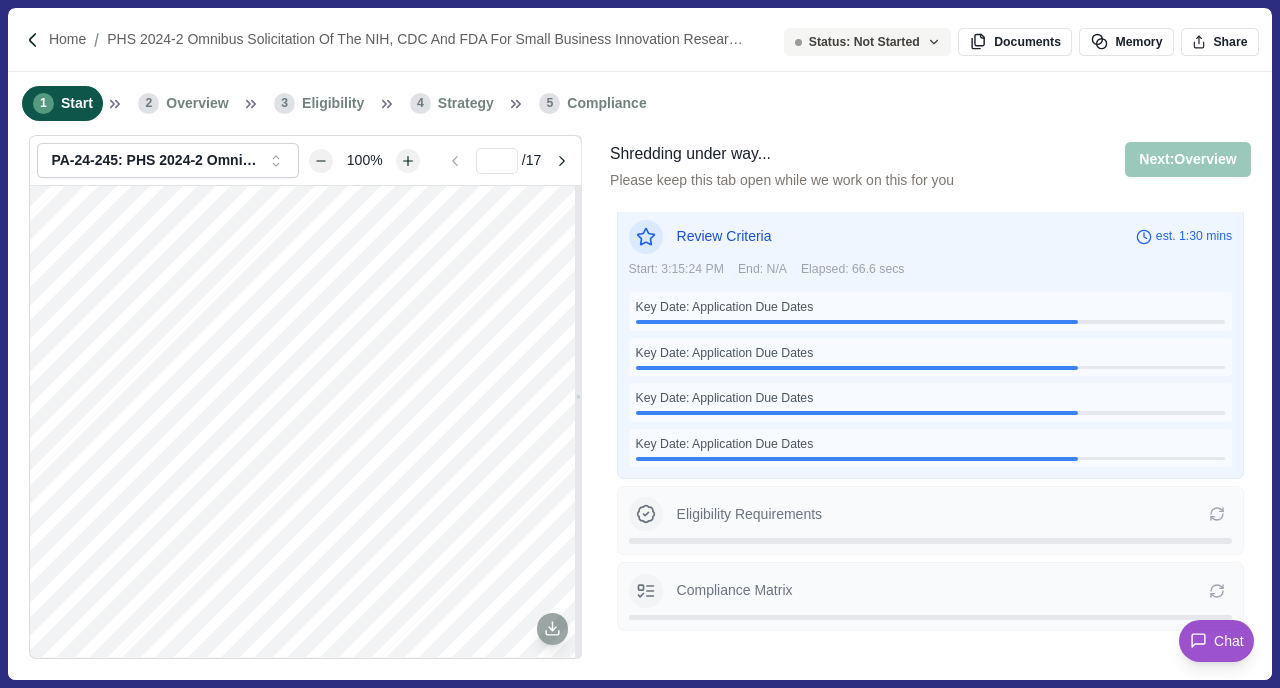 type 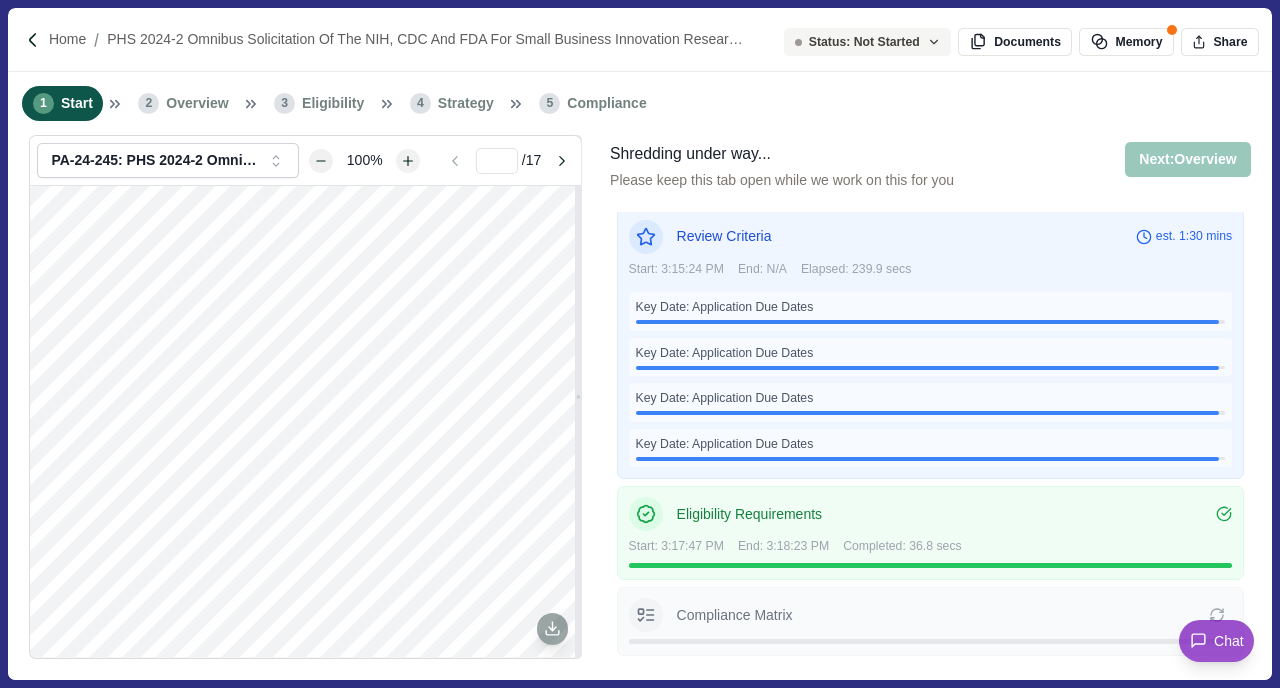 click on "1 Start 2 Overview 3 Eligibility 4 Strategy 5 Compliance" at bounding box center (639, 103) 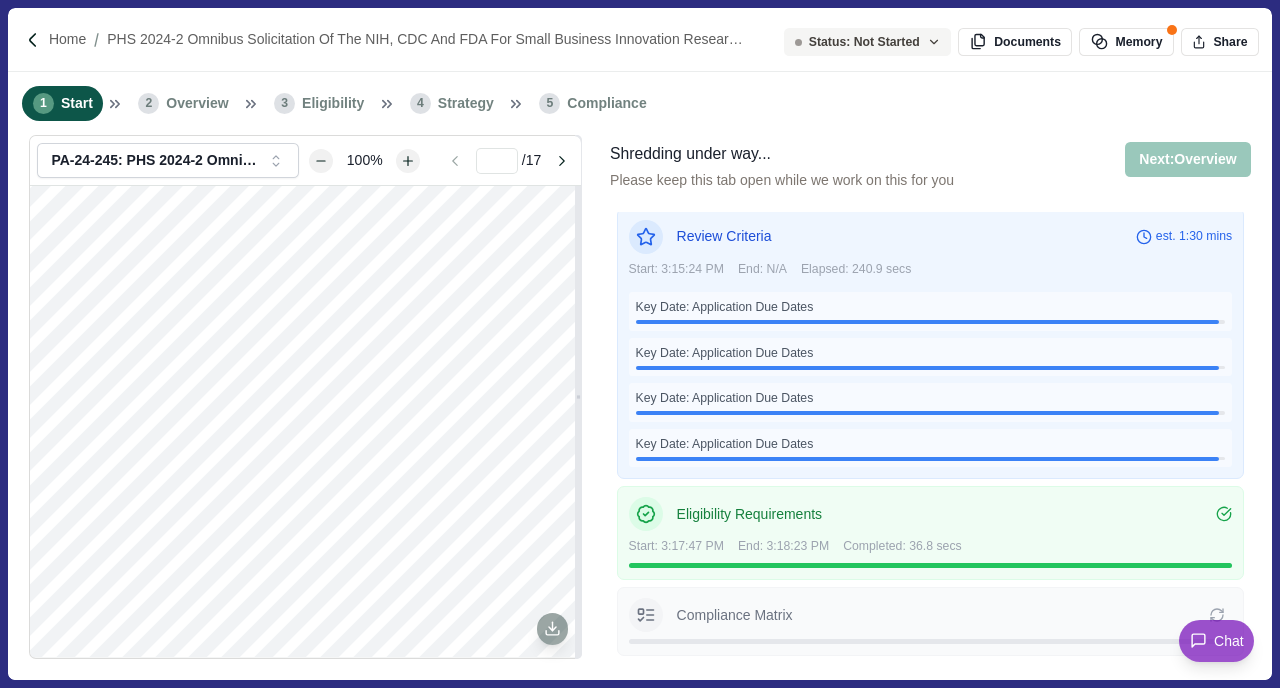 click on "1 Start 2 Overview 3 Eligibility 4 Strategy 5 Compliance" at bounding box center (639, 103) 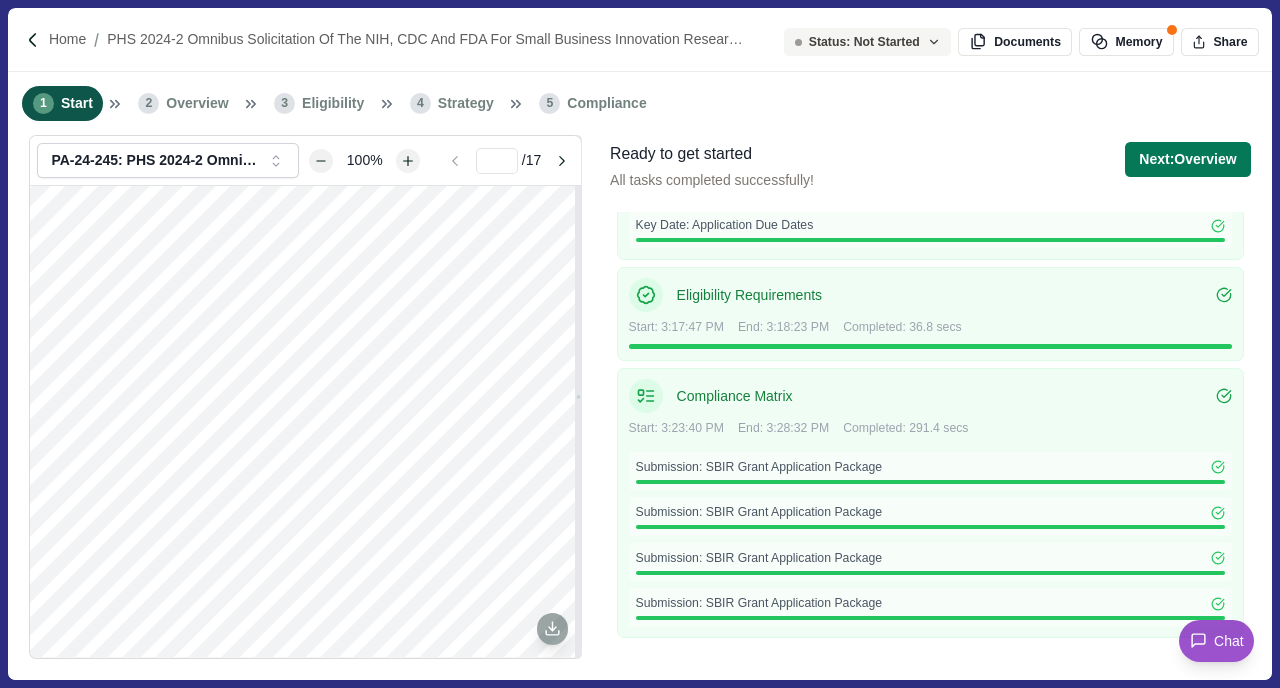 scroll, scrollTop: 668, scrollLeft: 0, axis: vertical 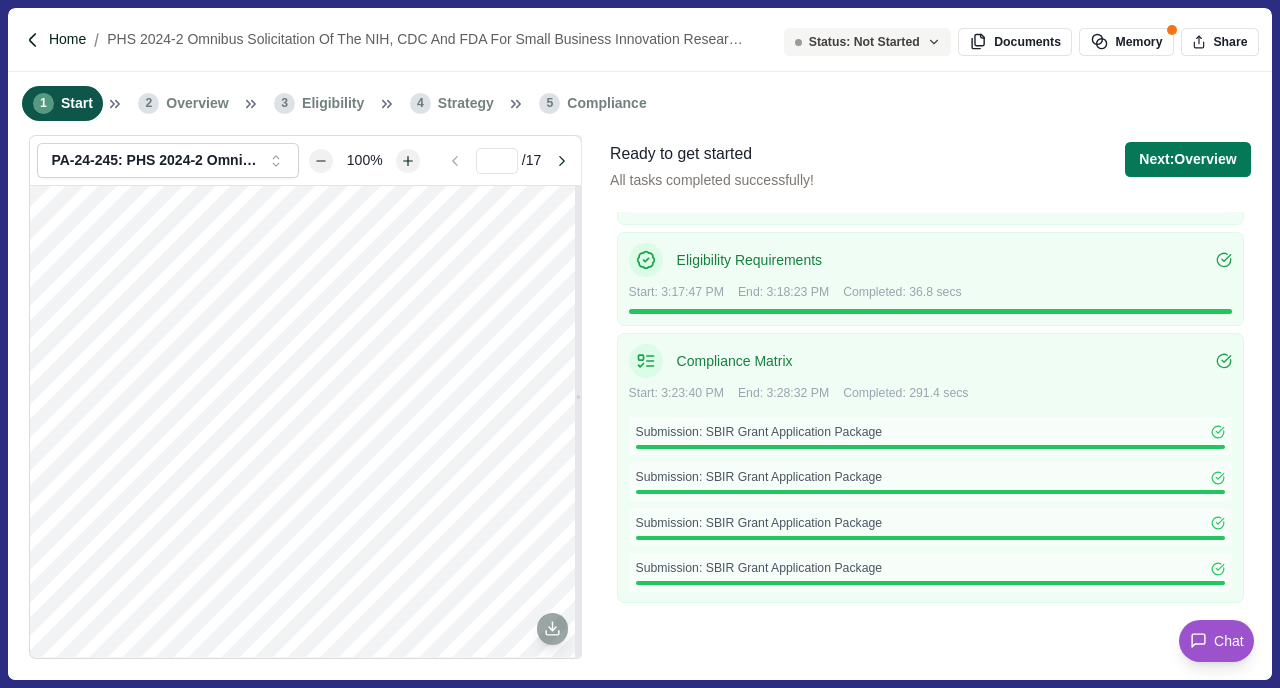 click on "Home" at bounding box center [67, 39] 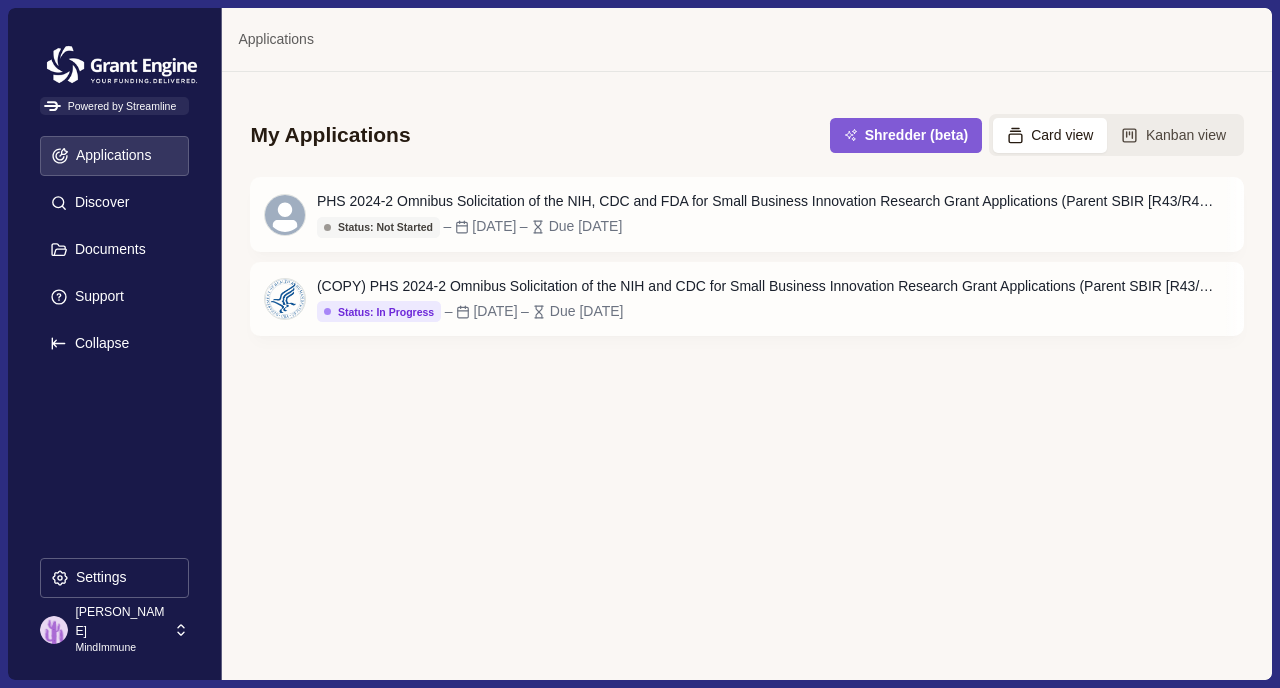 click on "Cally Burkhart" at bounding box center [121, 621] 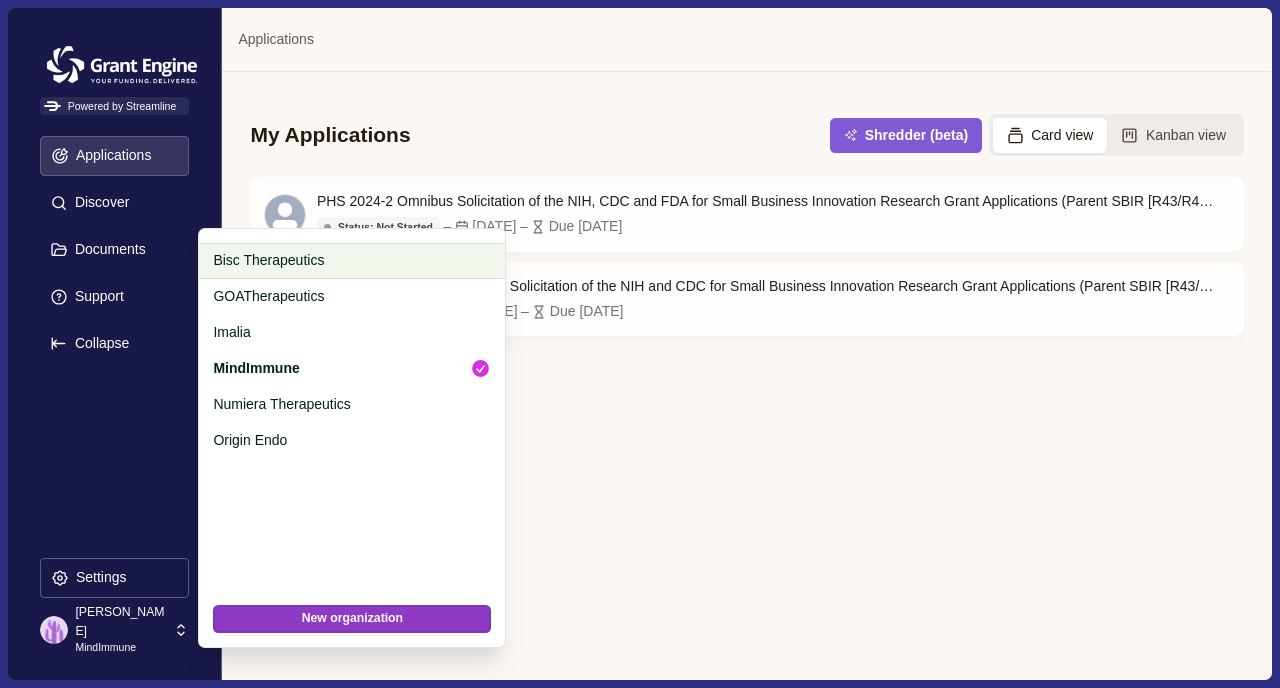 click on "Bisc Therapeutics" at bounding box center [348, 260] 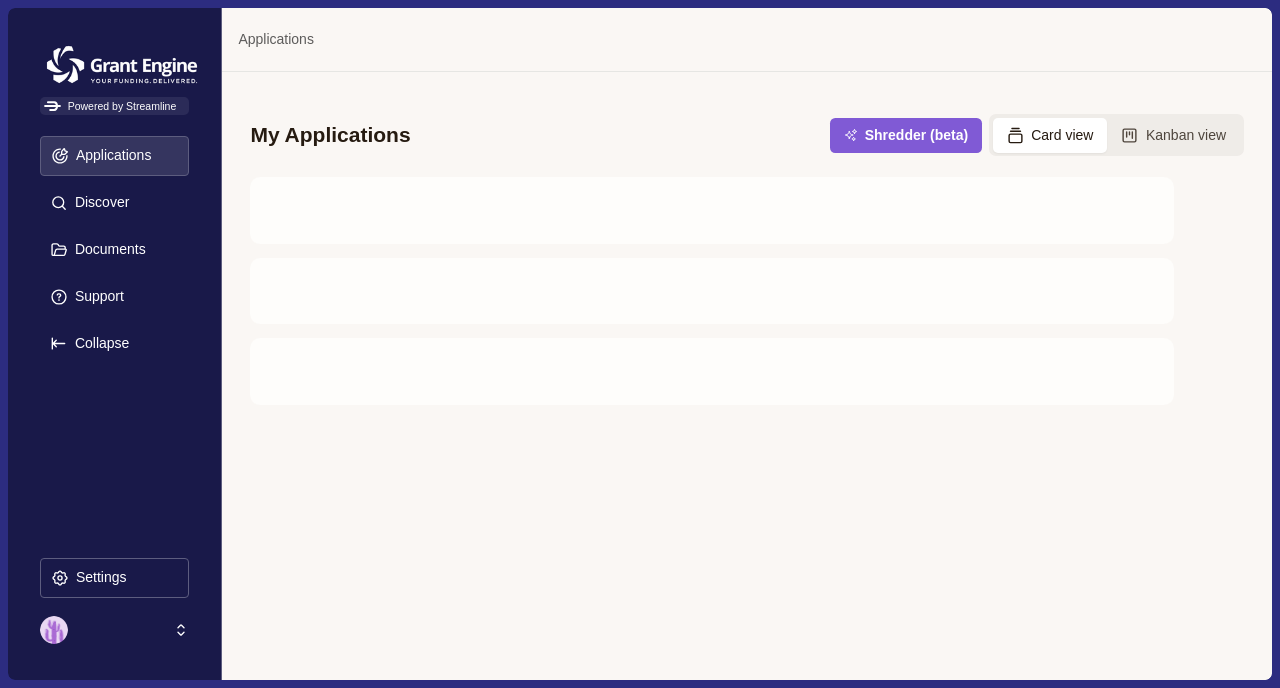 scroll, scrollTop: 0, scrollLeft: 0, axis: both 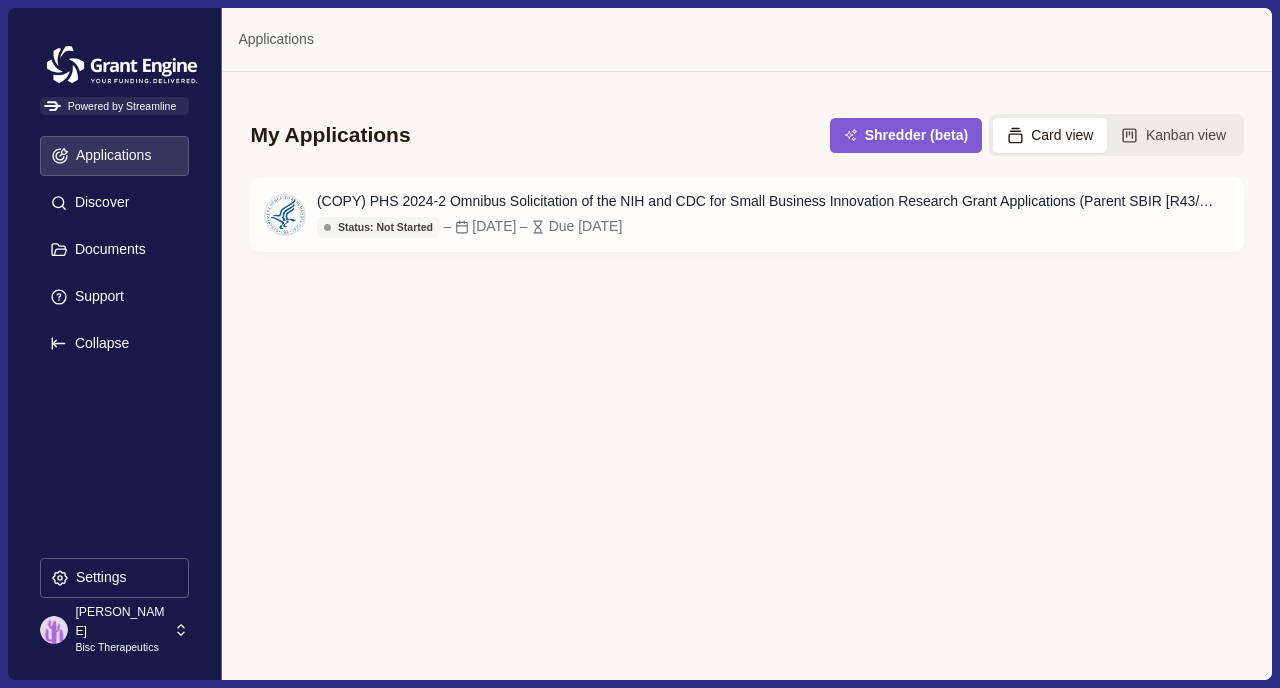 click on "[PERSON_NAME]" at bounding box center [121, 621] 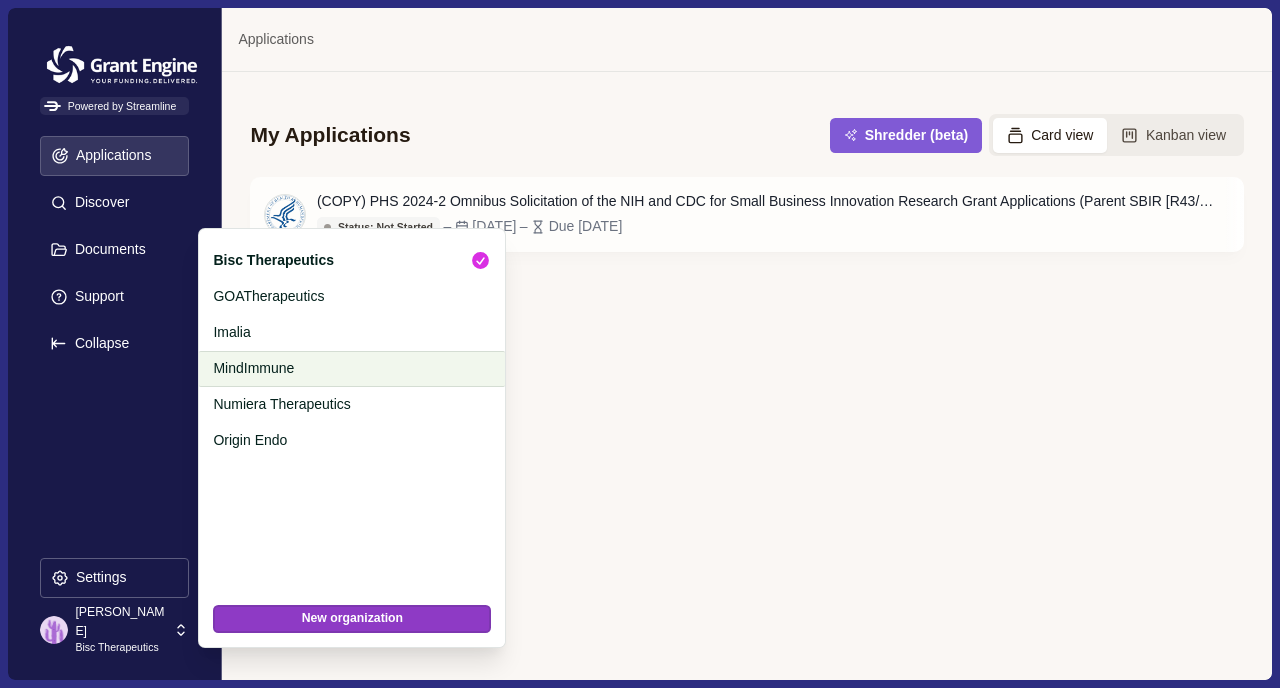 click on "MindImmune" at bounding box center (348, 368) 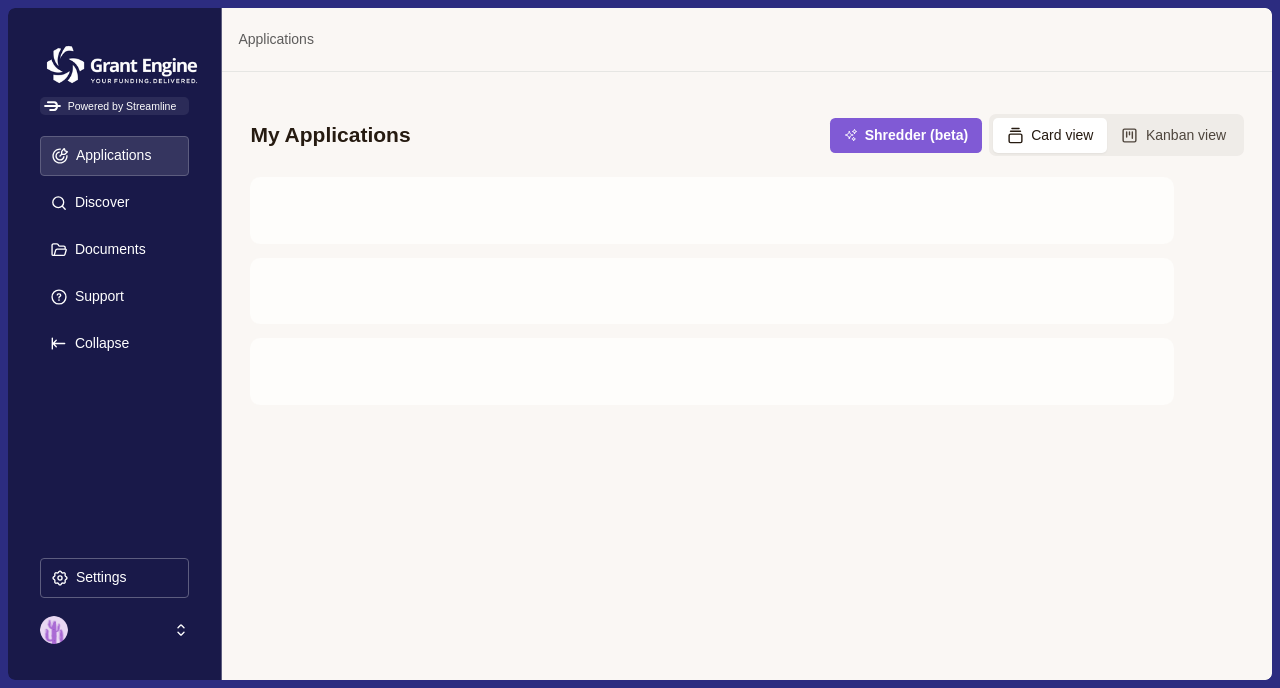 scroll, scrollTop: 0, scrollLeft: 0, axis: both 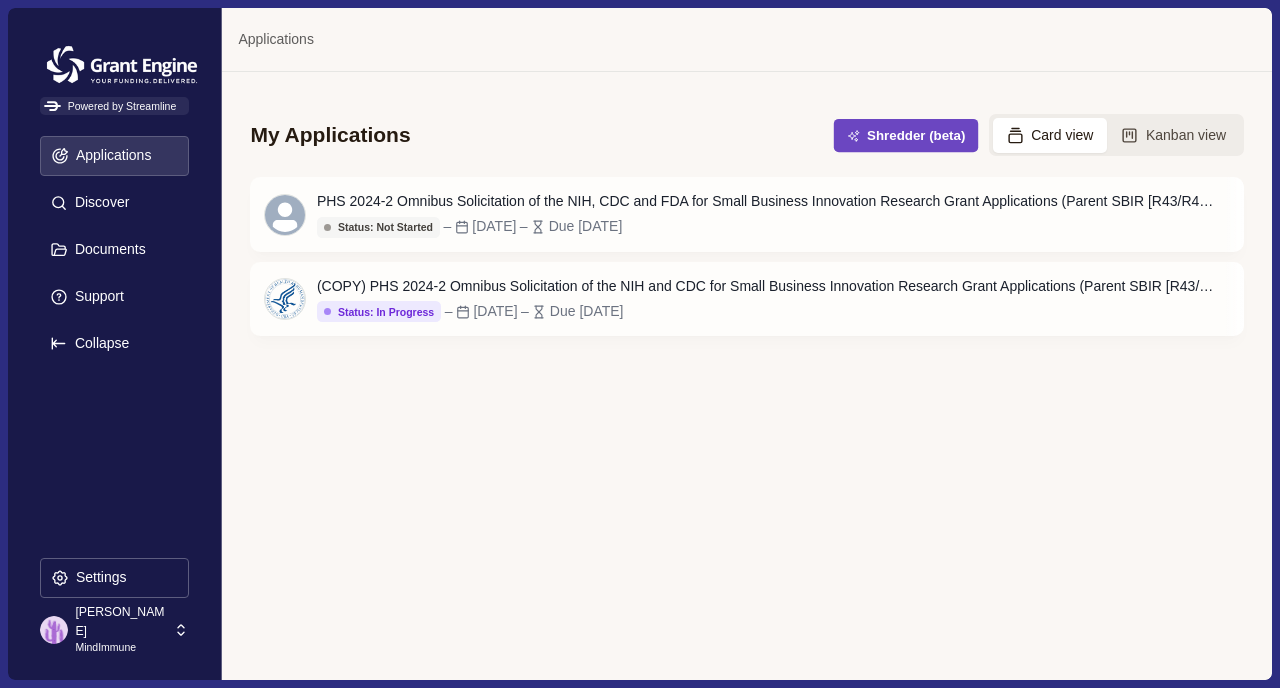 click on "Shredder (beta)" at bounding box center (906, 135) 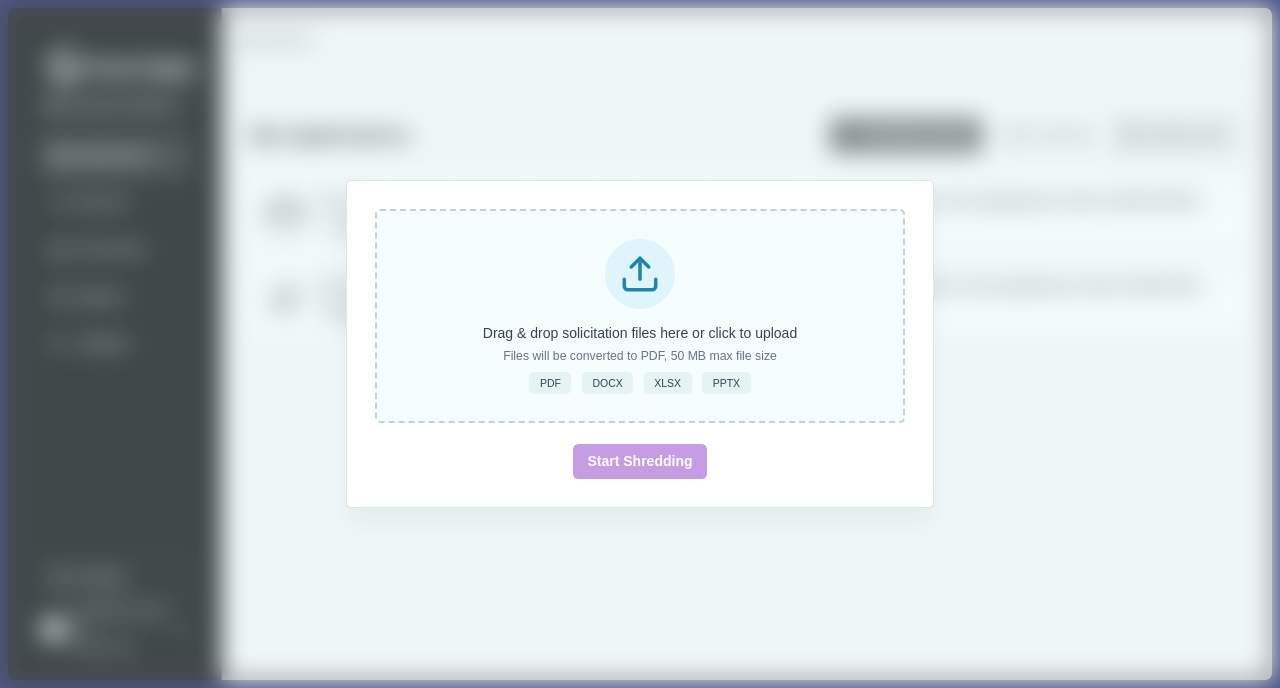click on "Drag & drop solicitation files here or click to upload" at bounding box center (640, 333) 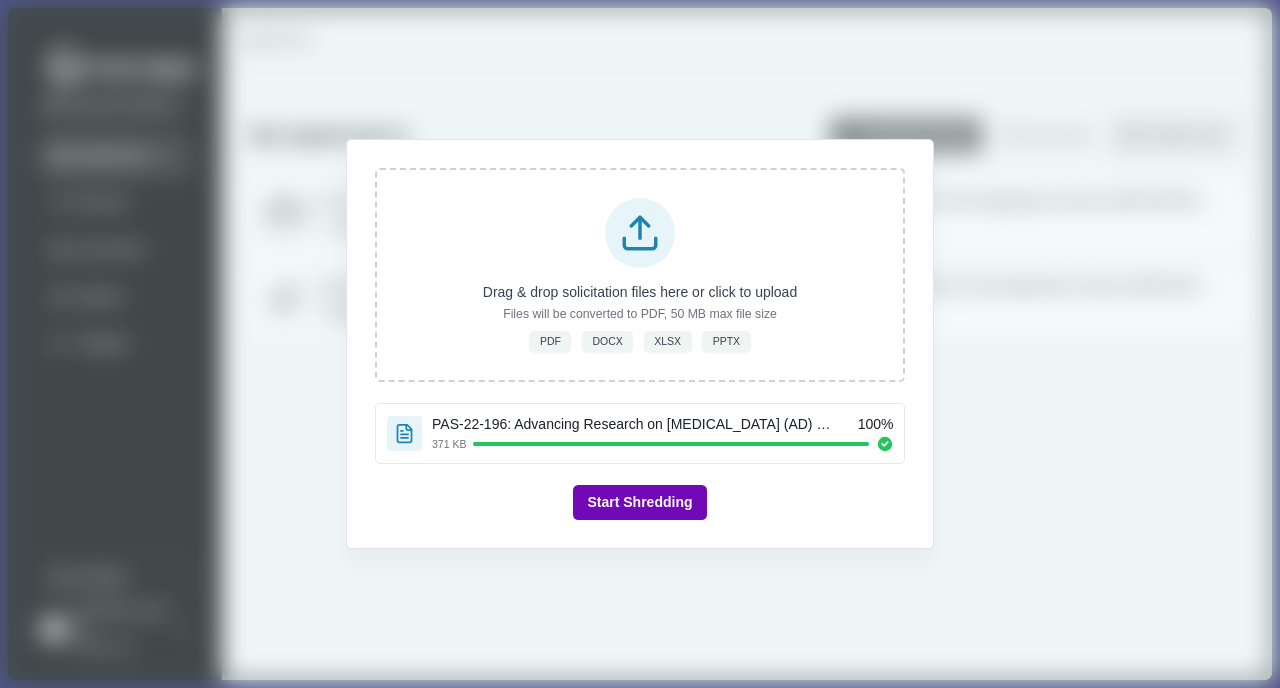 click on "Start Shredding" at bounding box center (639, 502) 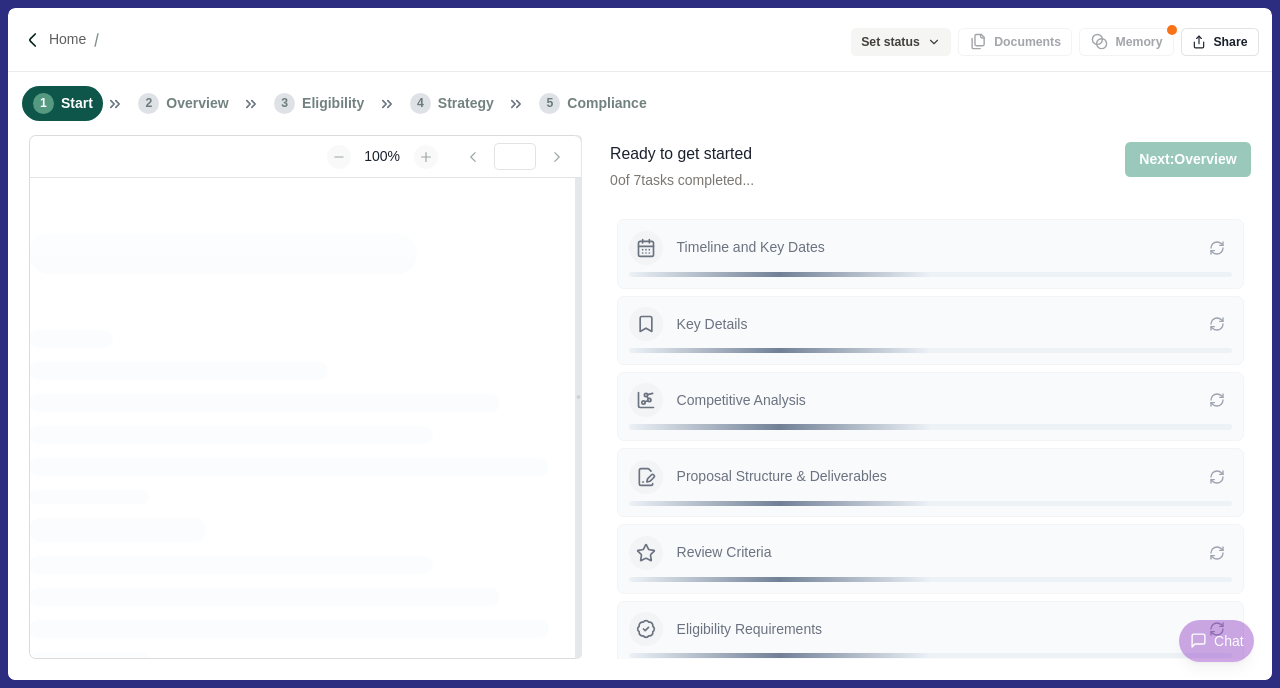 type on "**********" 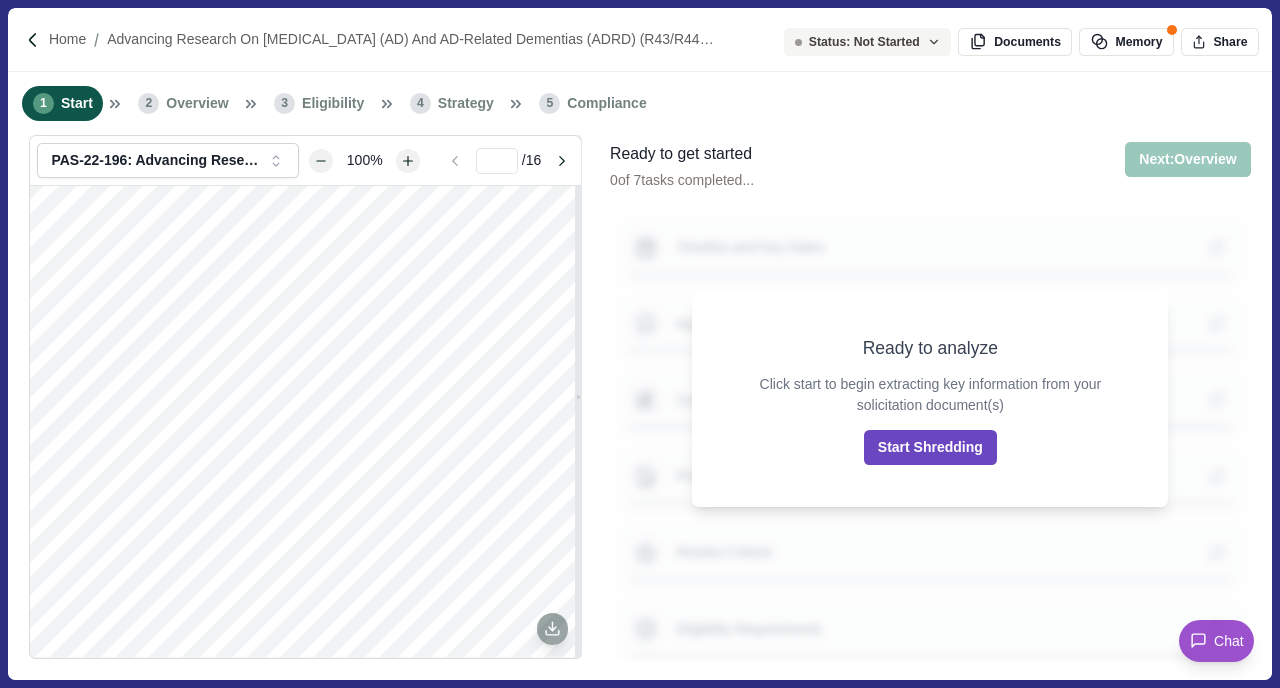 click on "Start Shredding" at bounding box center [930, 447] 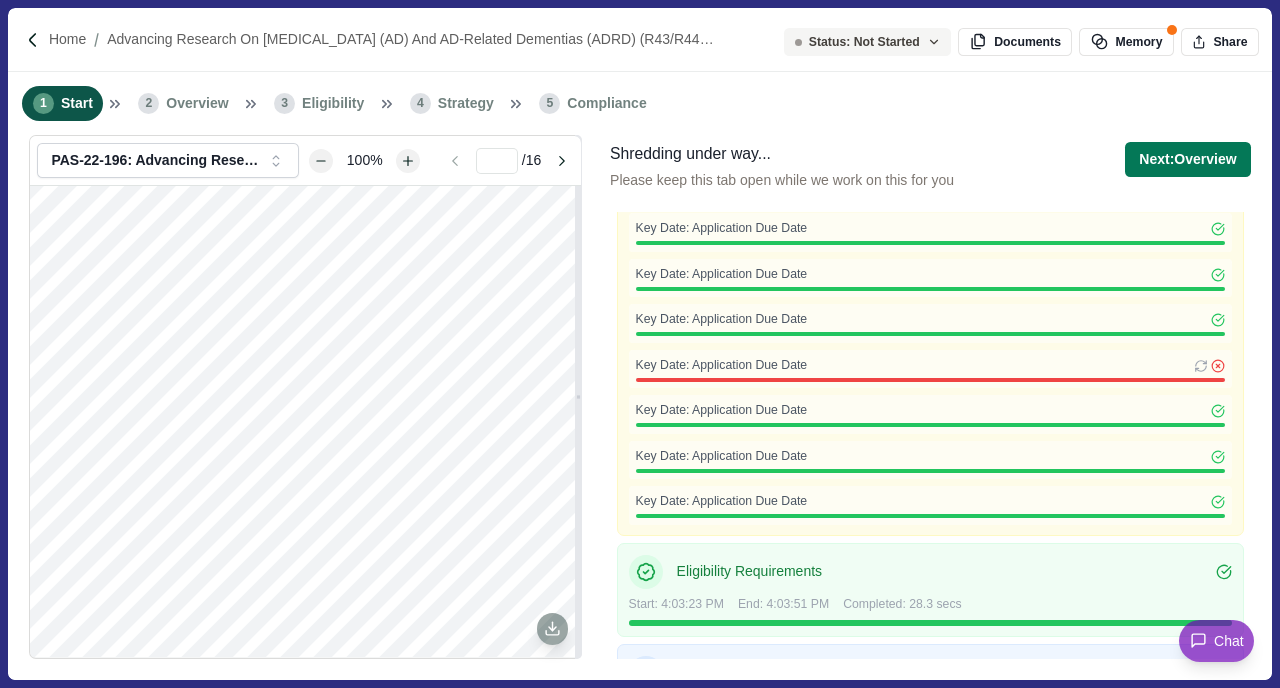 scroll, scrollTop: 566, scrollLeft: 0, axis: vertical 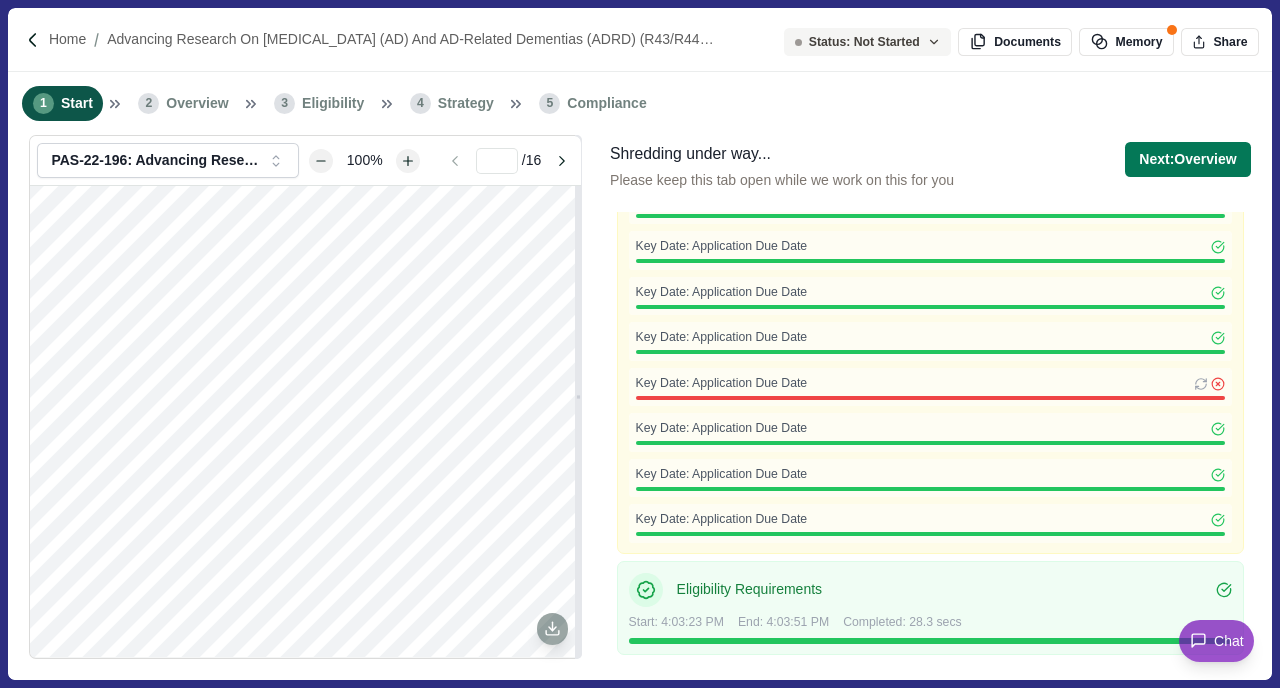 click 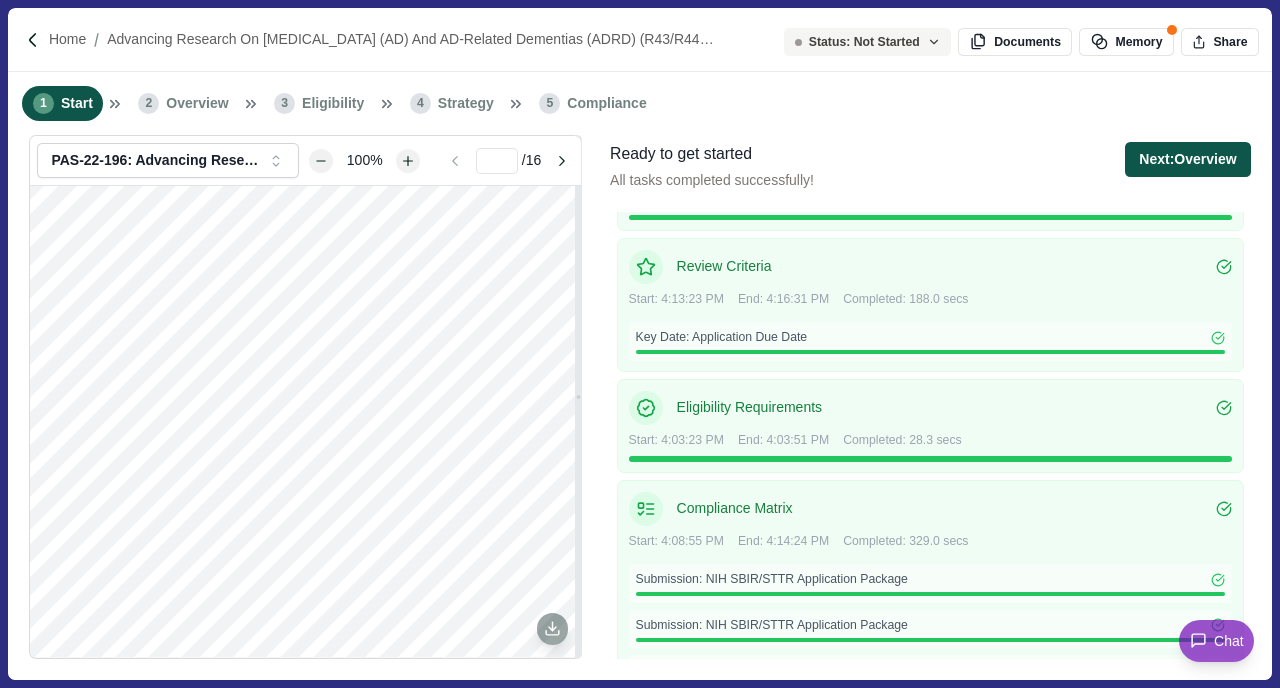 scroll, scrollTop: 563, scrollLeft: 0, axis: vertical 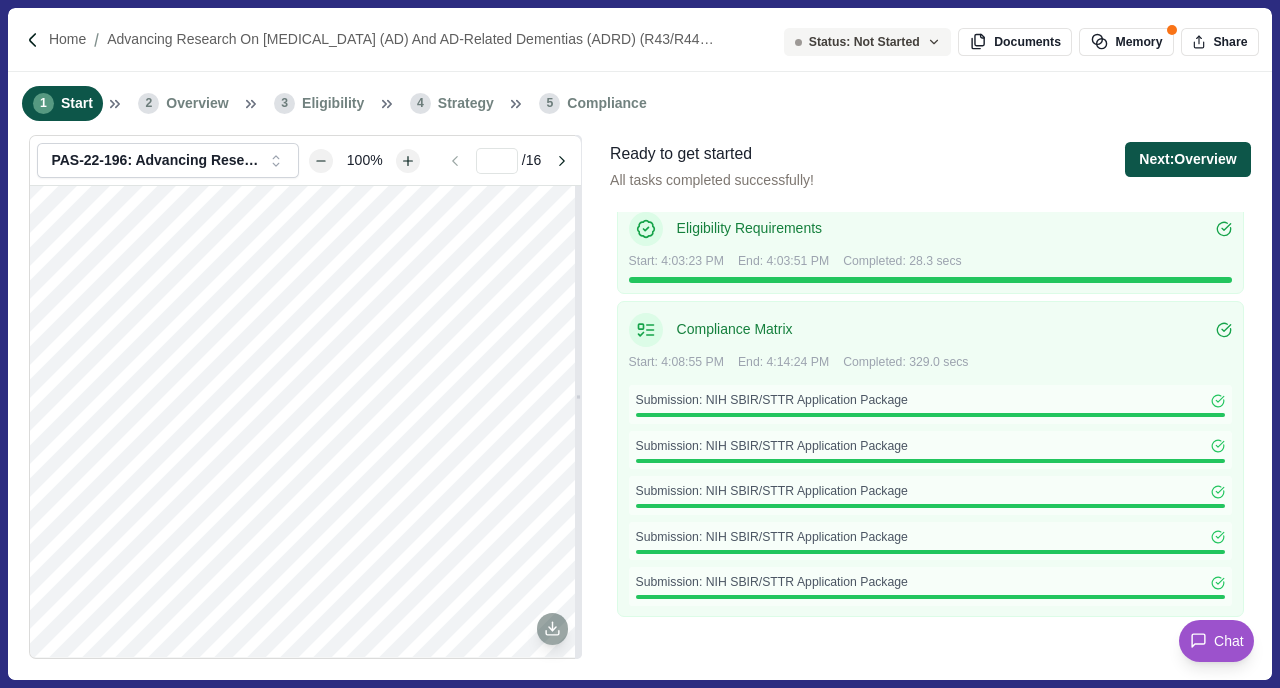 click on "Next:  Overview" at bounding box center [1187, 159] 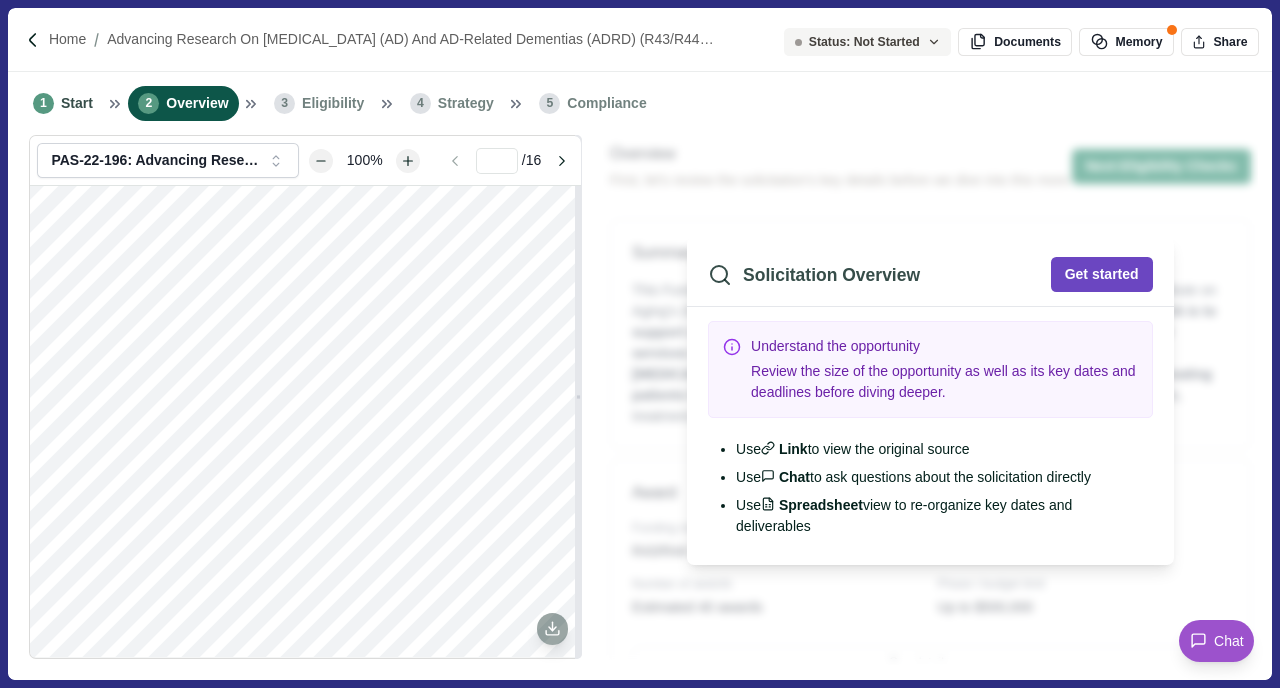 click on "Get started" at bounding box center (1102, 274) 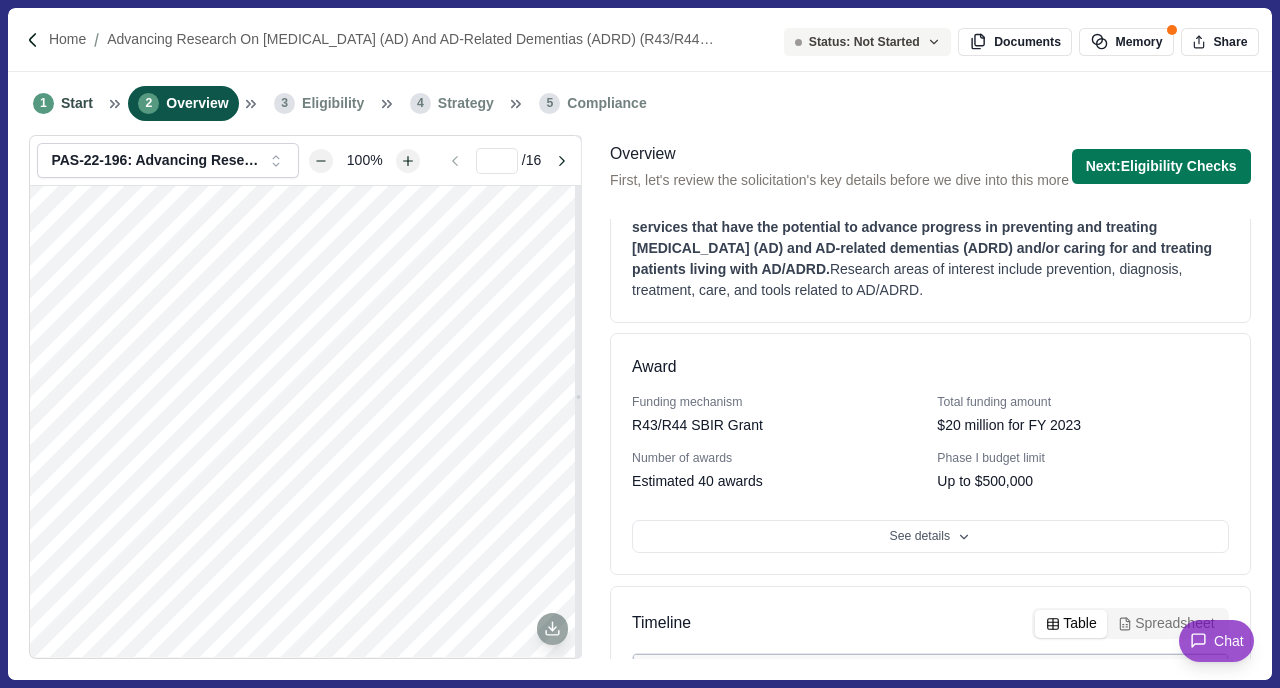 scroll, scrollTop: 132, scrollLeft: 0, axis: vertical 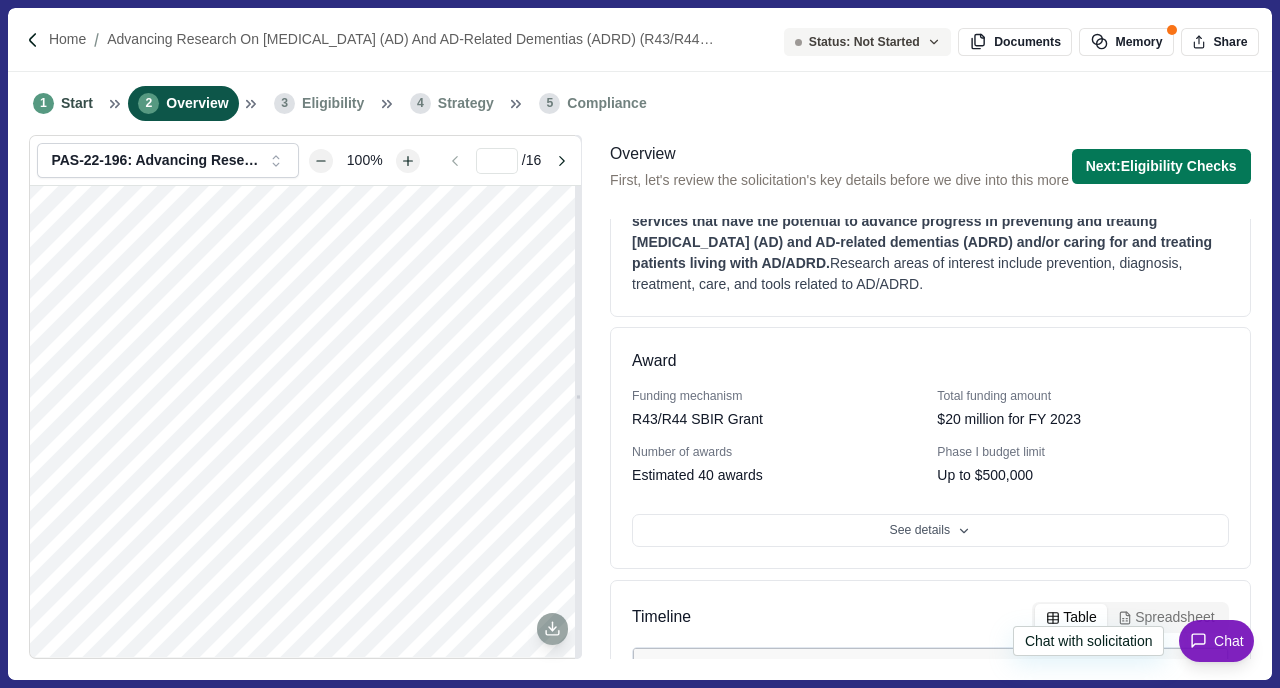 click 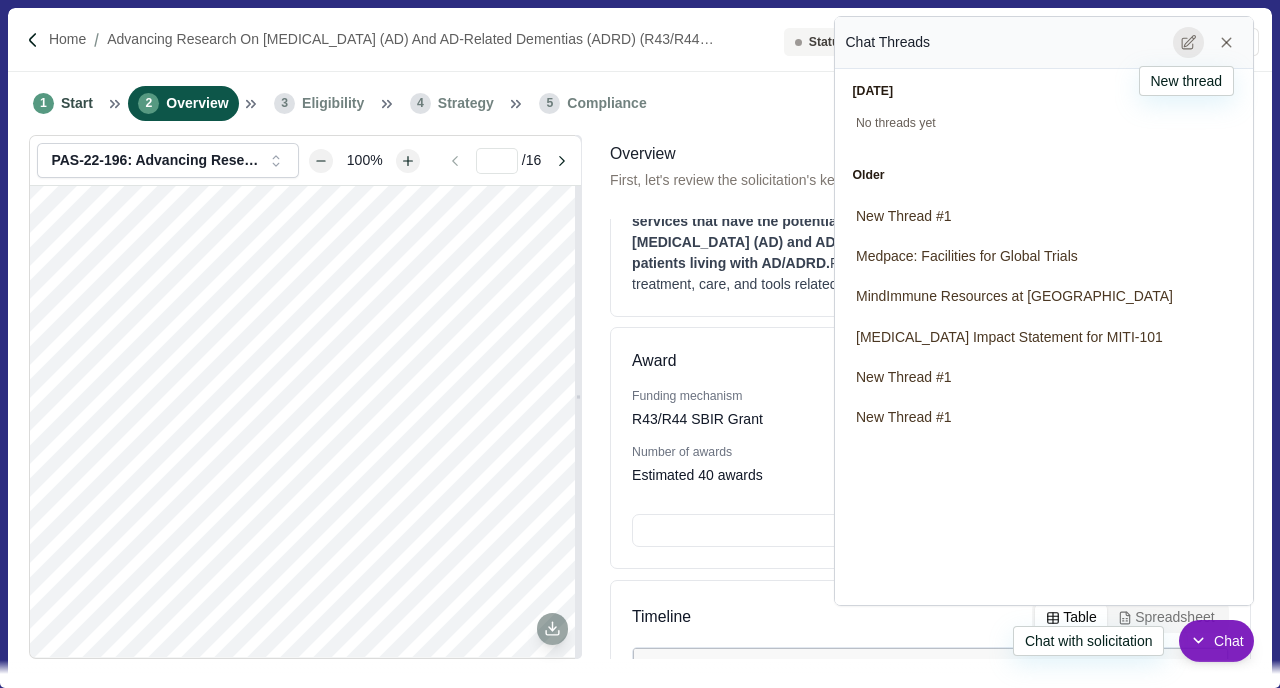 click 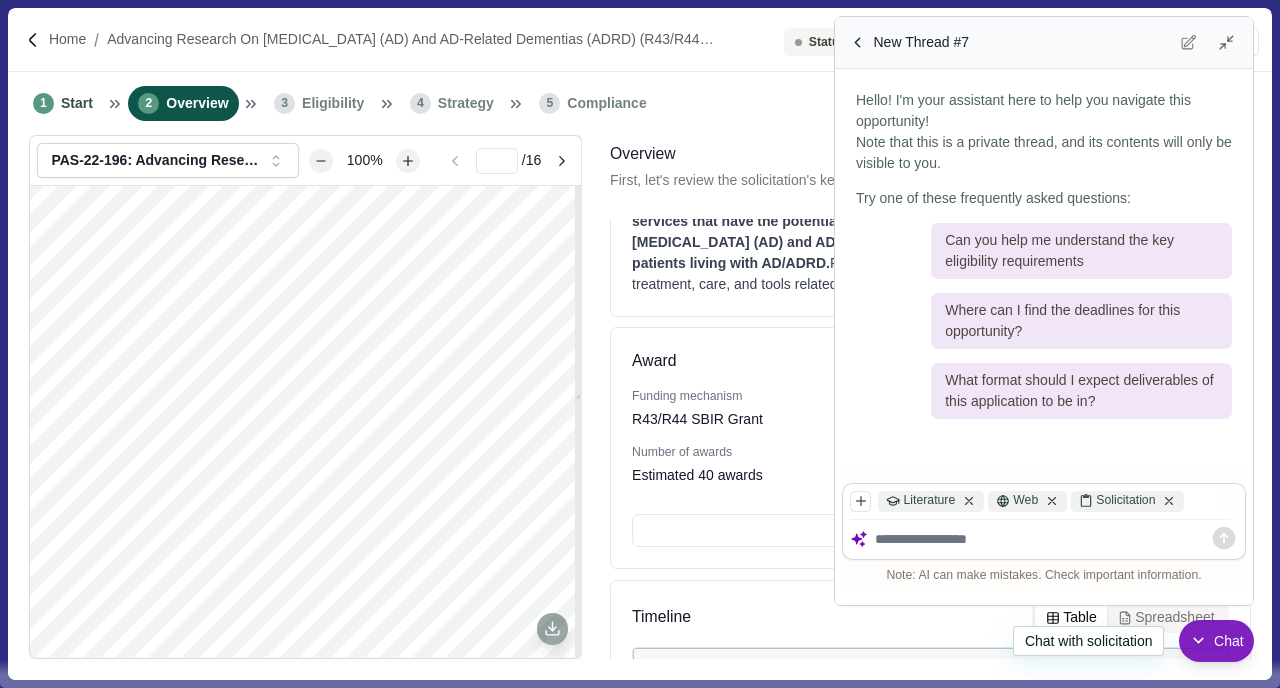 click at bounding box center [1057, 539] 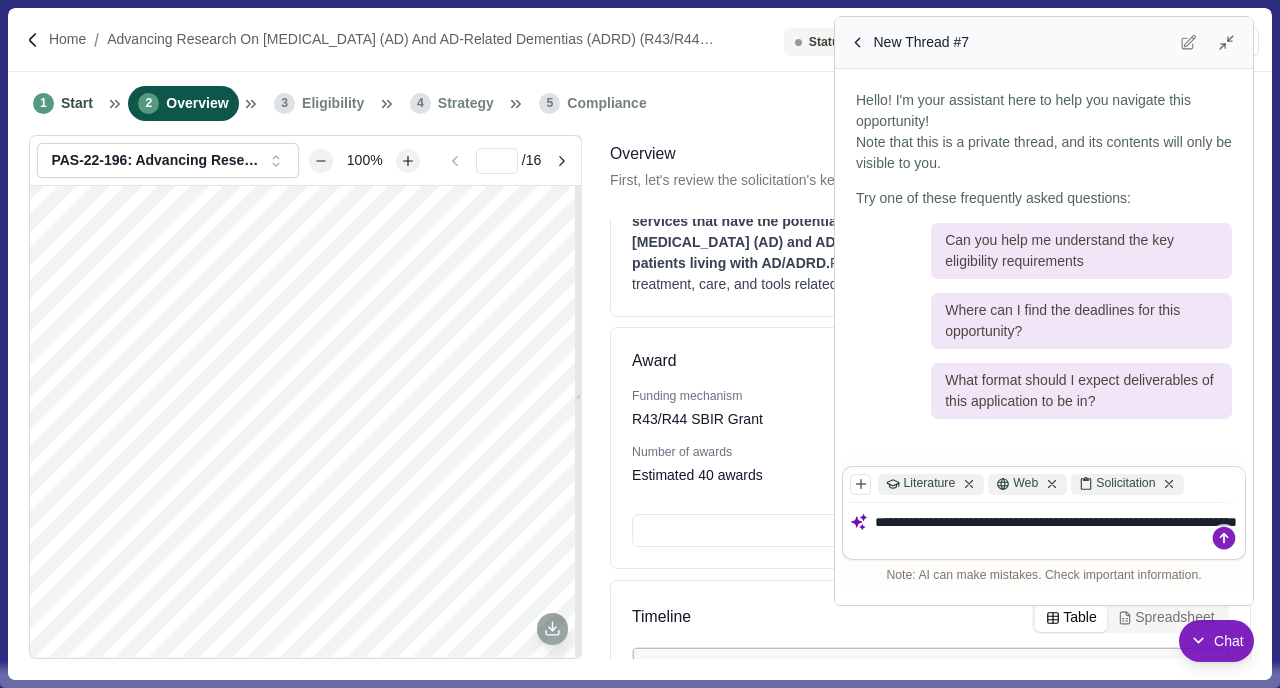 type on "**********" 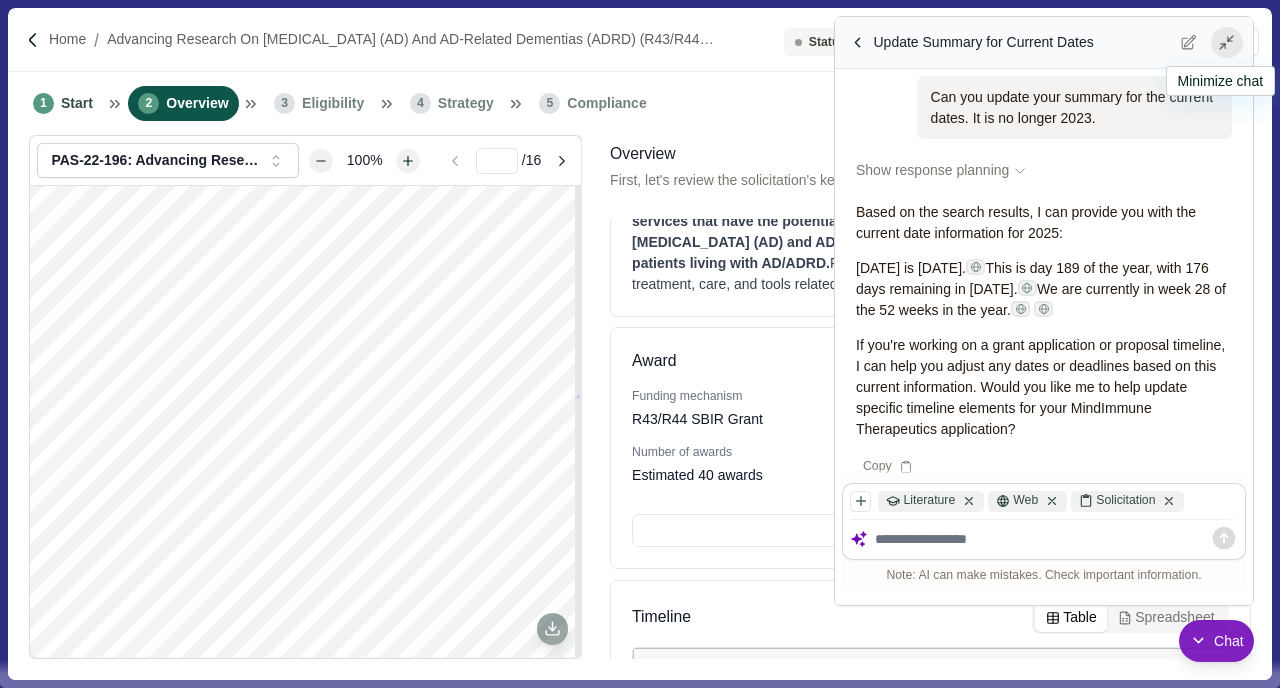 click at bounding box center (1227, 43) 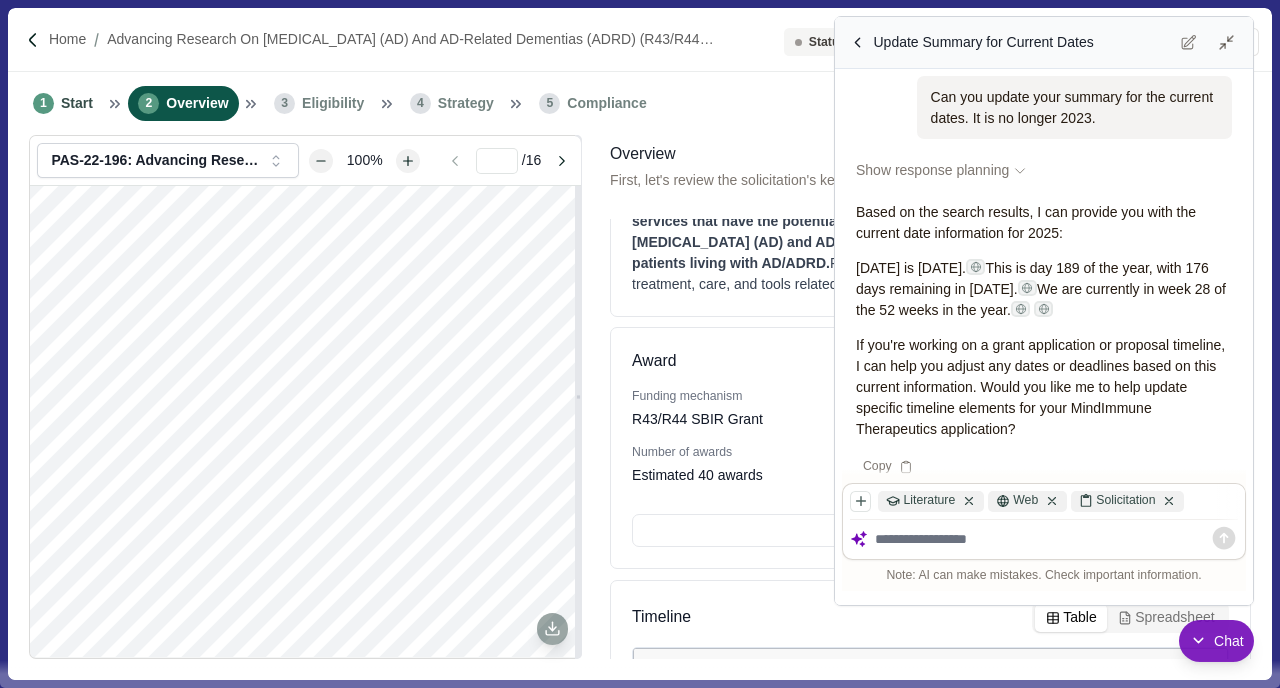 click on "Award Funding mechanism R43/R44 SBIR Grant Total funding amount $20 million for FY 2023 Number of awards Estimated 40 awards Phase I budget limit Up to $500,000 See details" at bounding box center [930, 448] 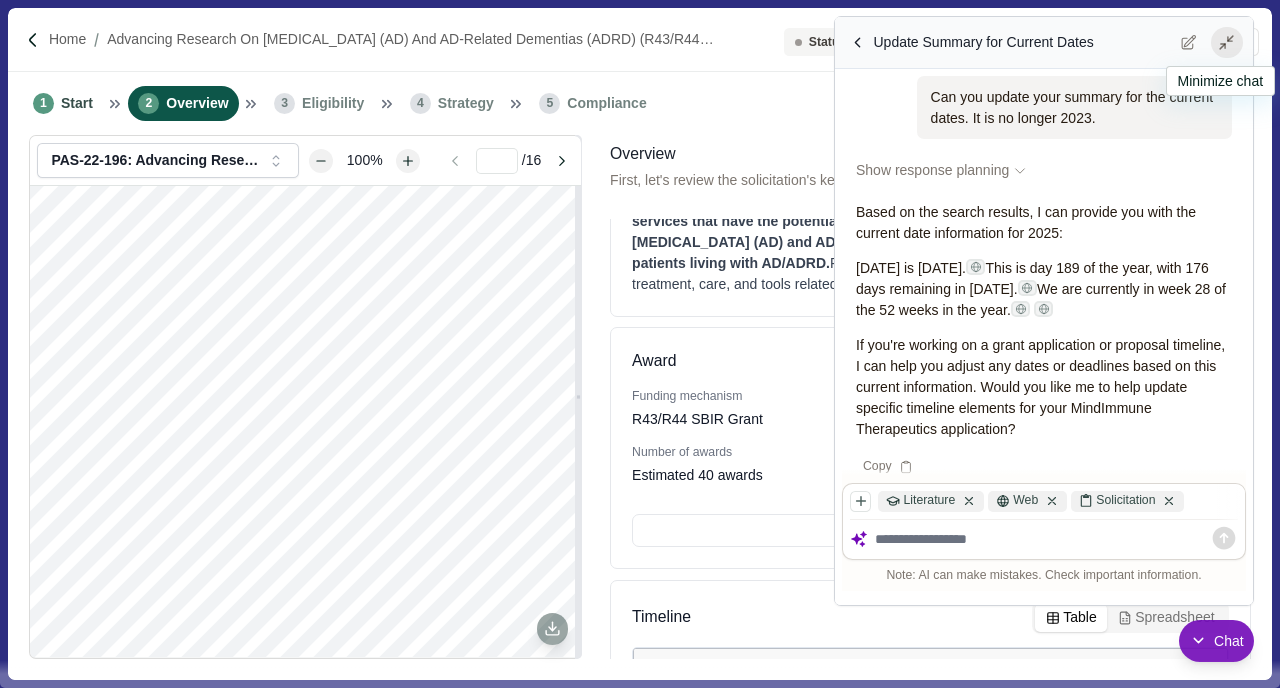 click 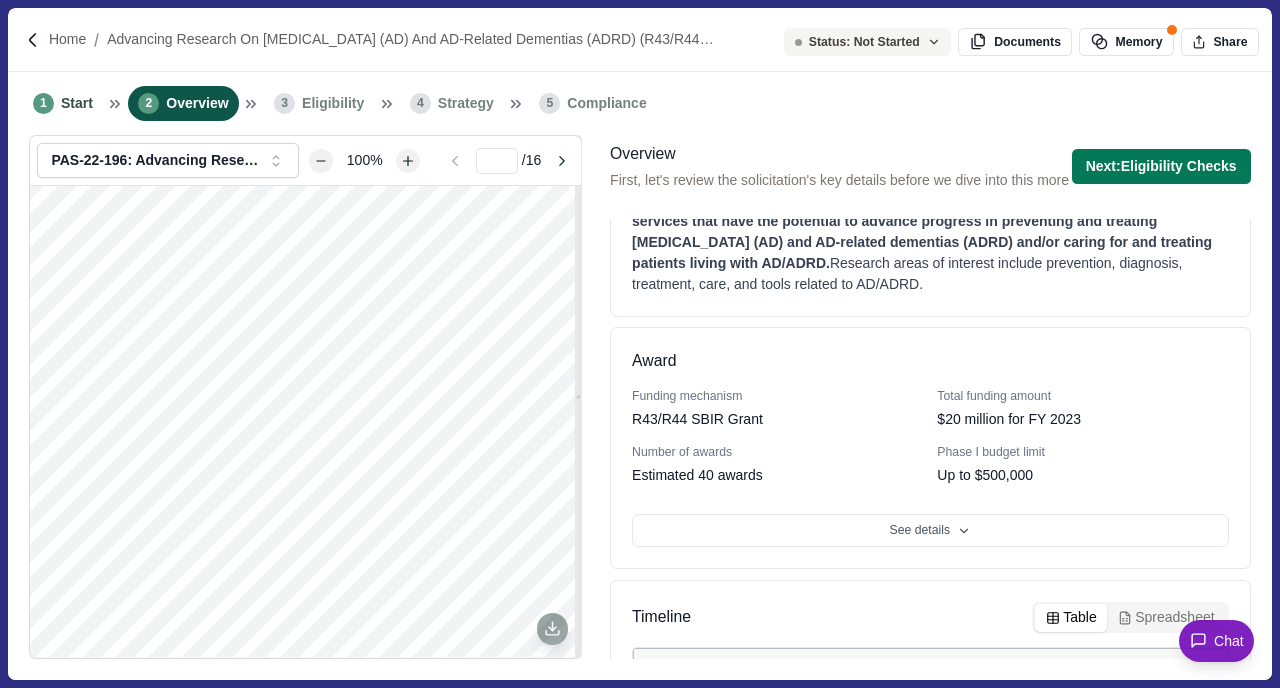 click on "$20 million for FY 2023" at bounding box center [1009, 419] 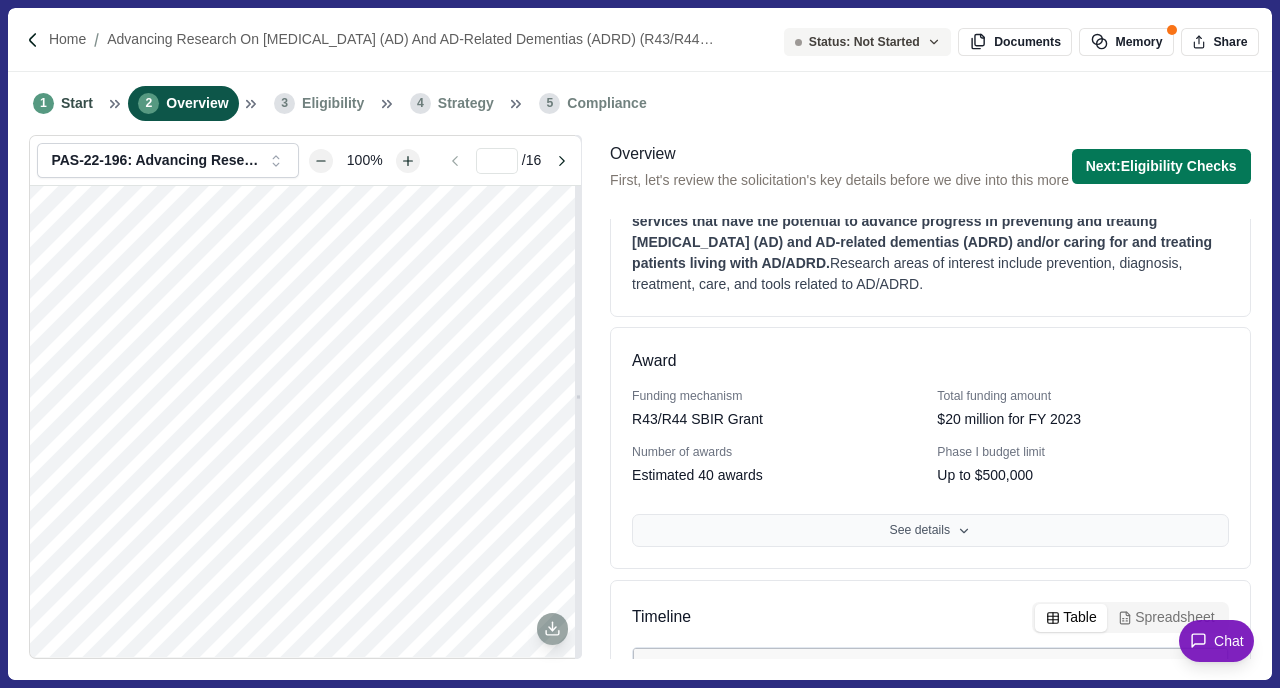 click on "See details" at bounding box center (930, 531) 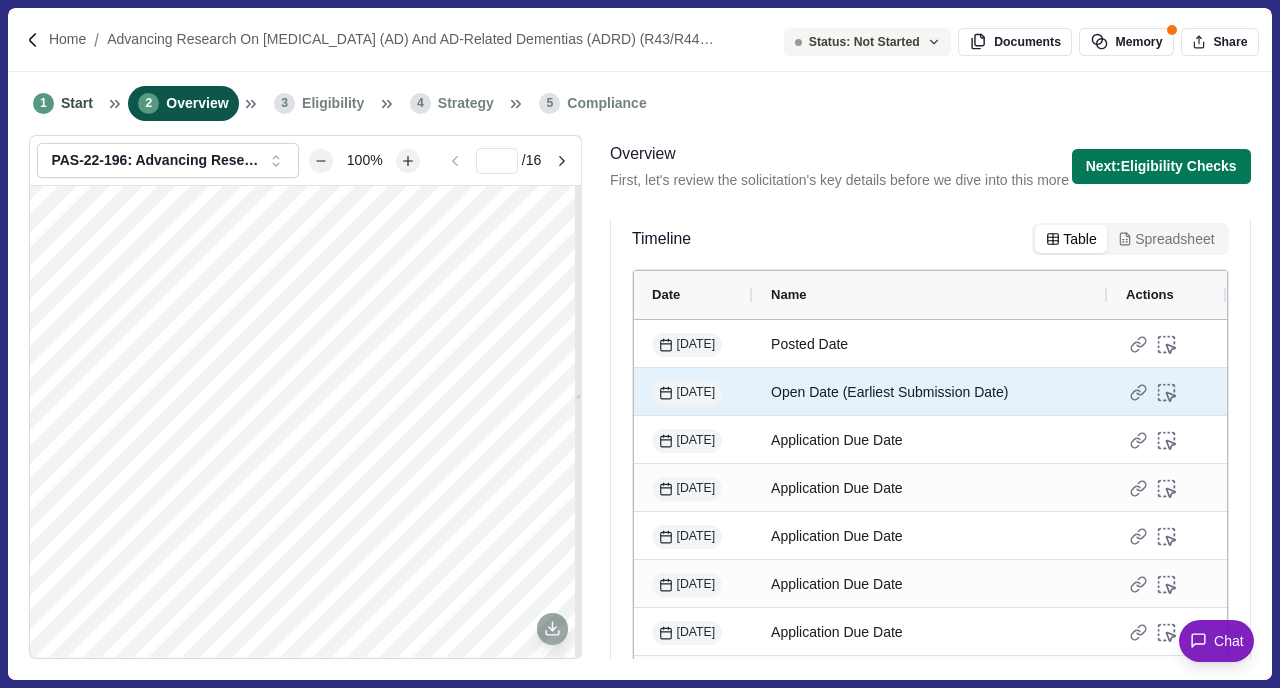 scroll, scrollTop: 1268, scrollLeft: 0, axis: vertical 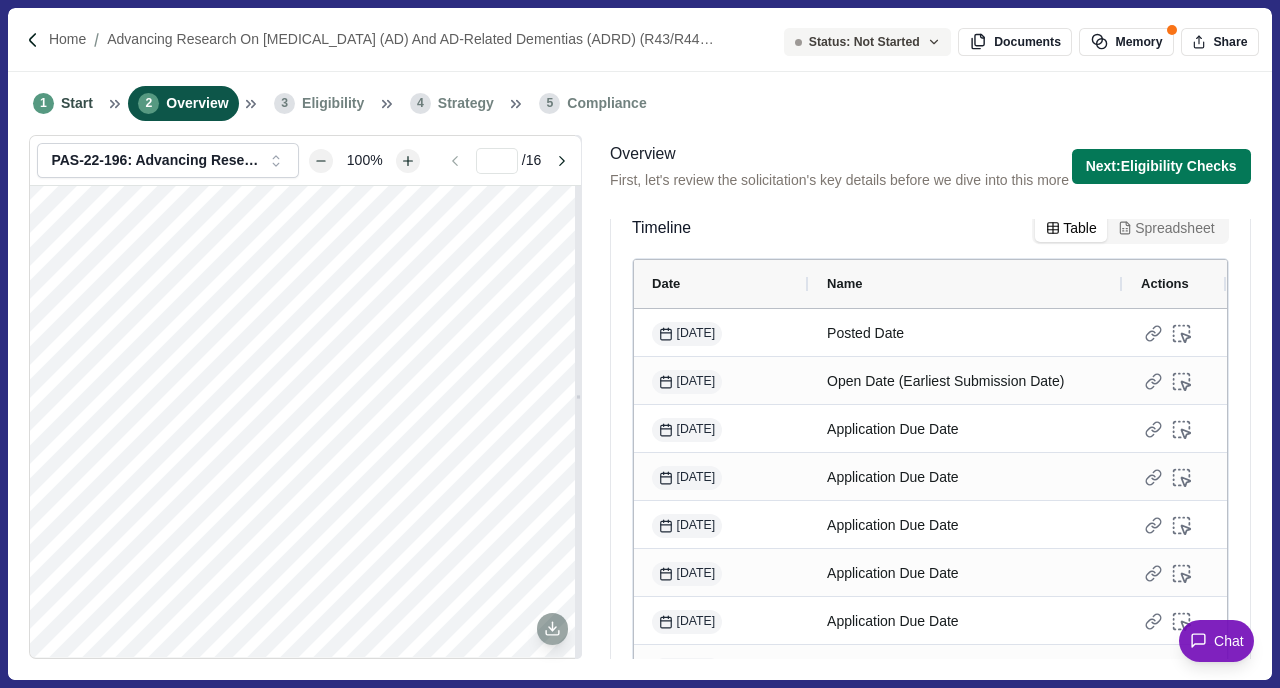 drag, startPoint x: 750, startPoint y: 309, endPoint x: 806, endPoint y: 317, distance: 56.568542 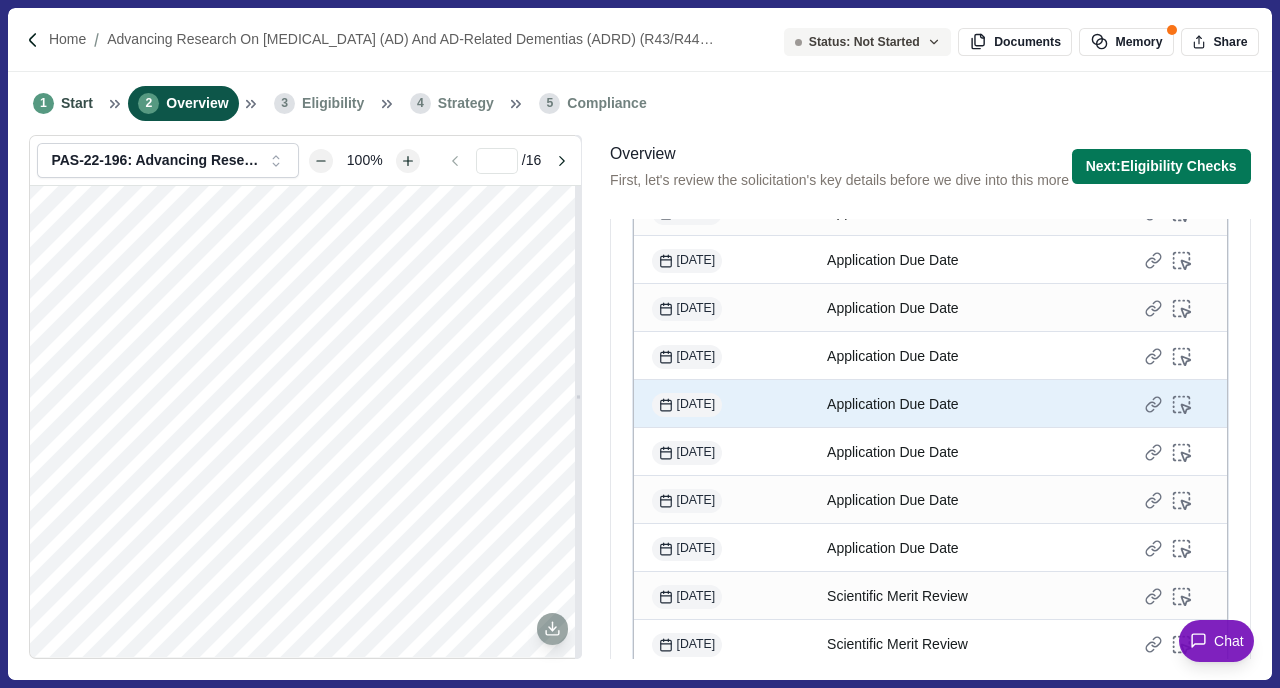 scroll, scrollTop: 1532, scrollLeft: 0, axis: vertical 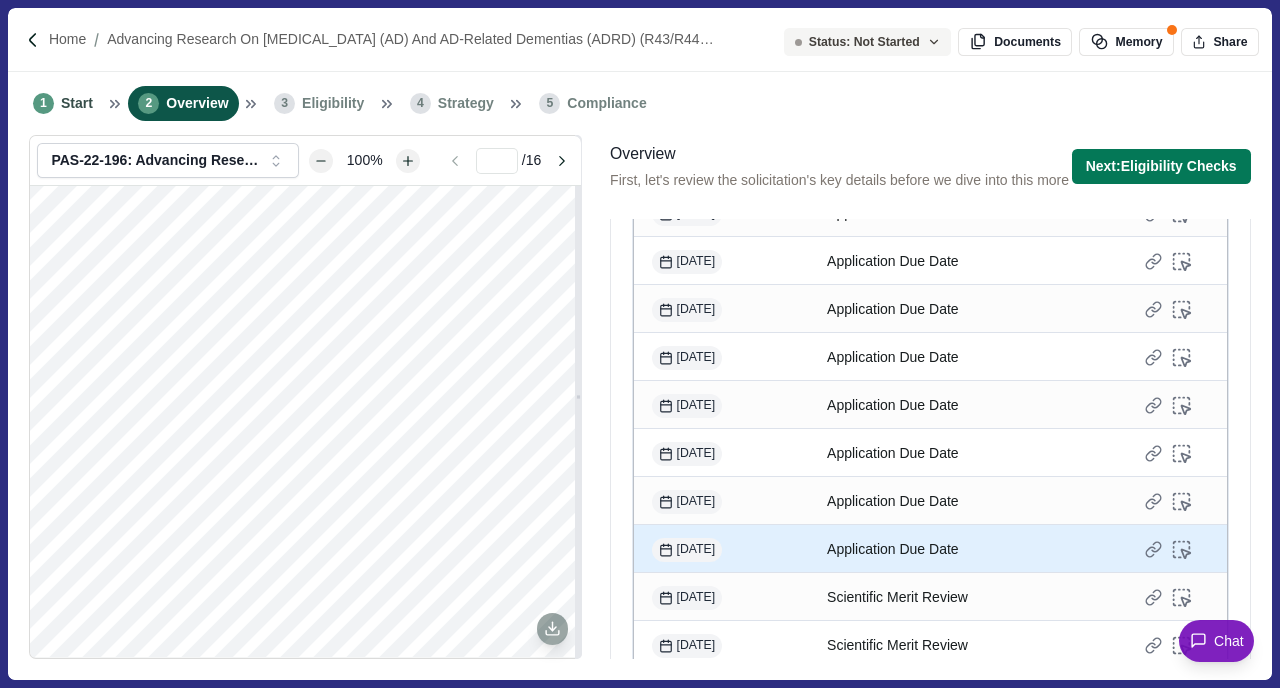 click on "Application Due Date" at bounding box center [966, 549] 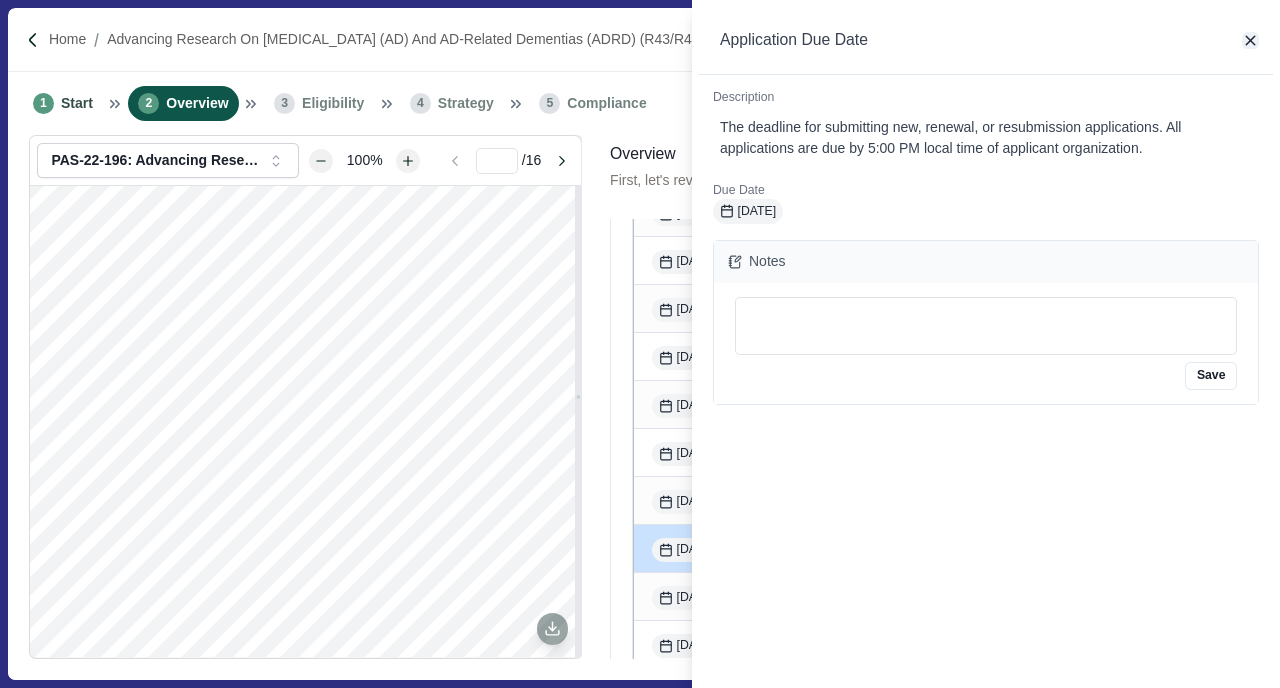 click 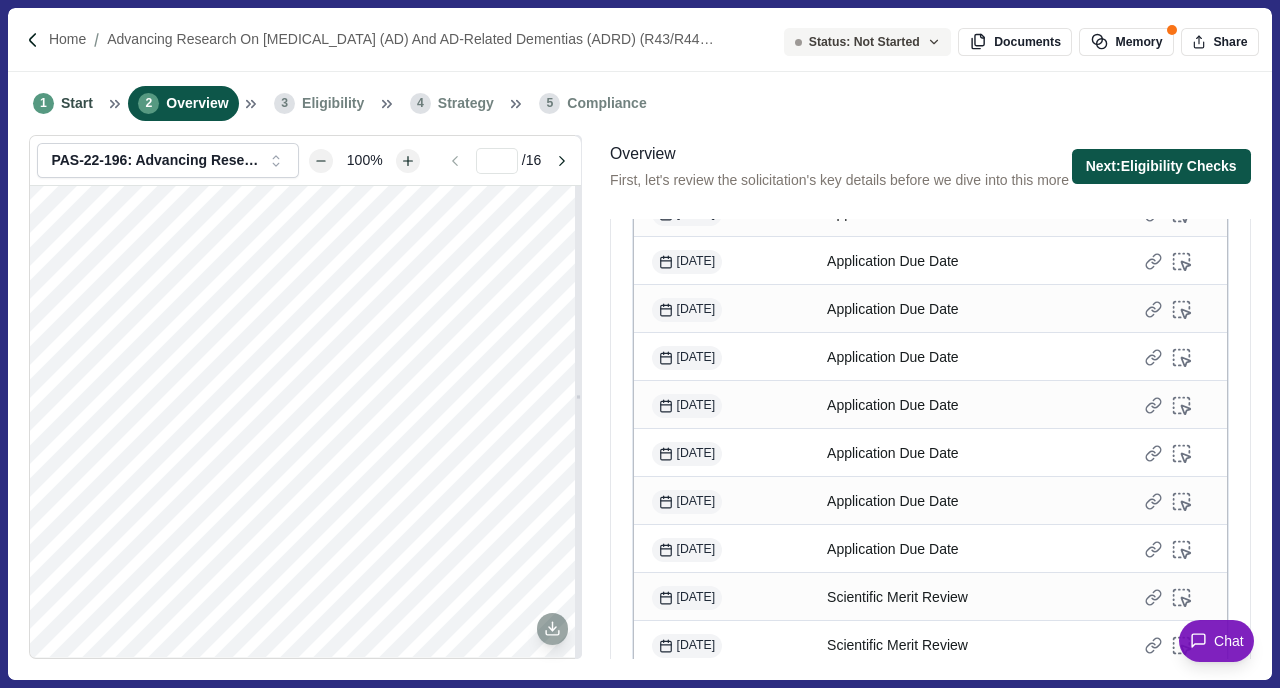 click on "Next:  Eligibility Checks" at bounding box center (1161, 166) 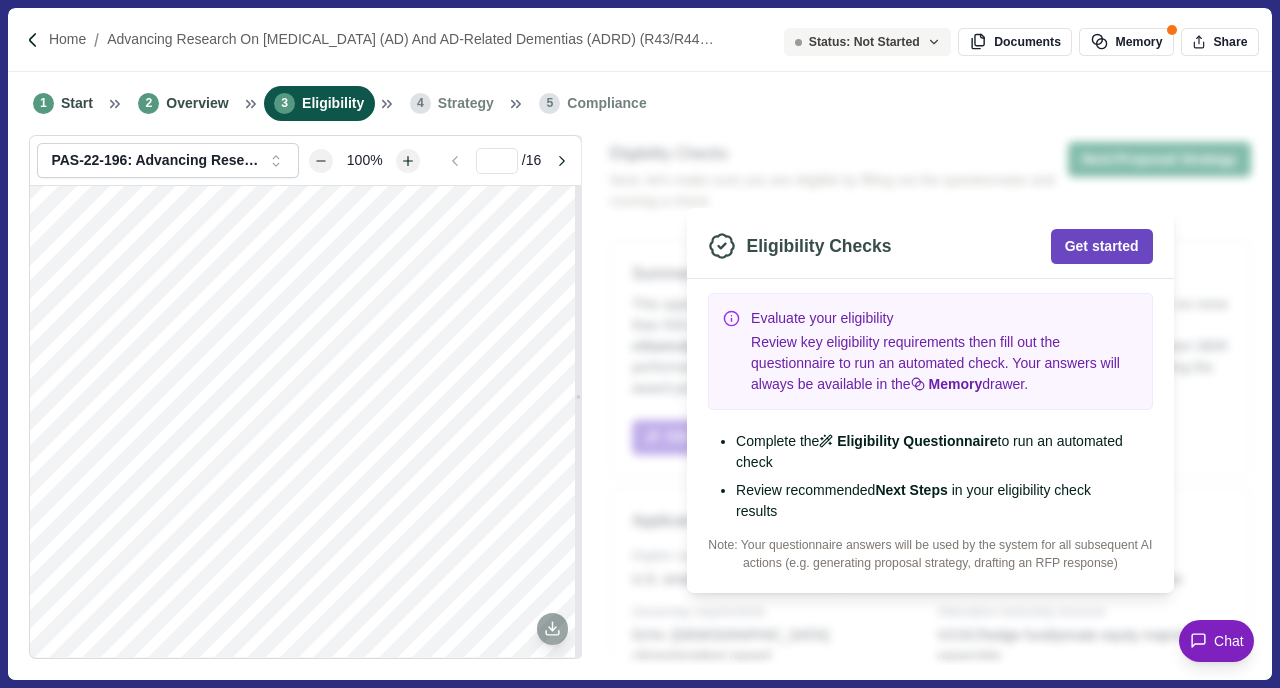 click on "Get started" at bounding box center [1102, 246] 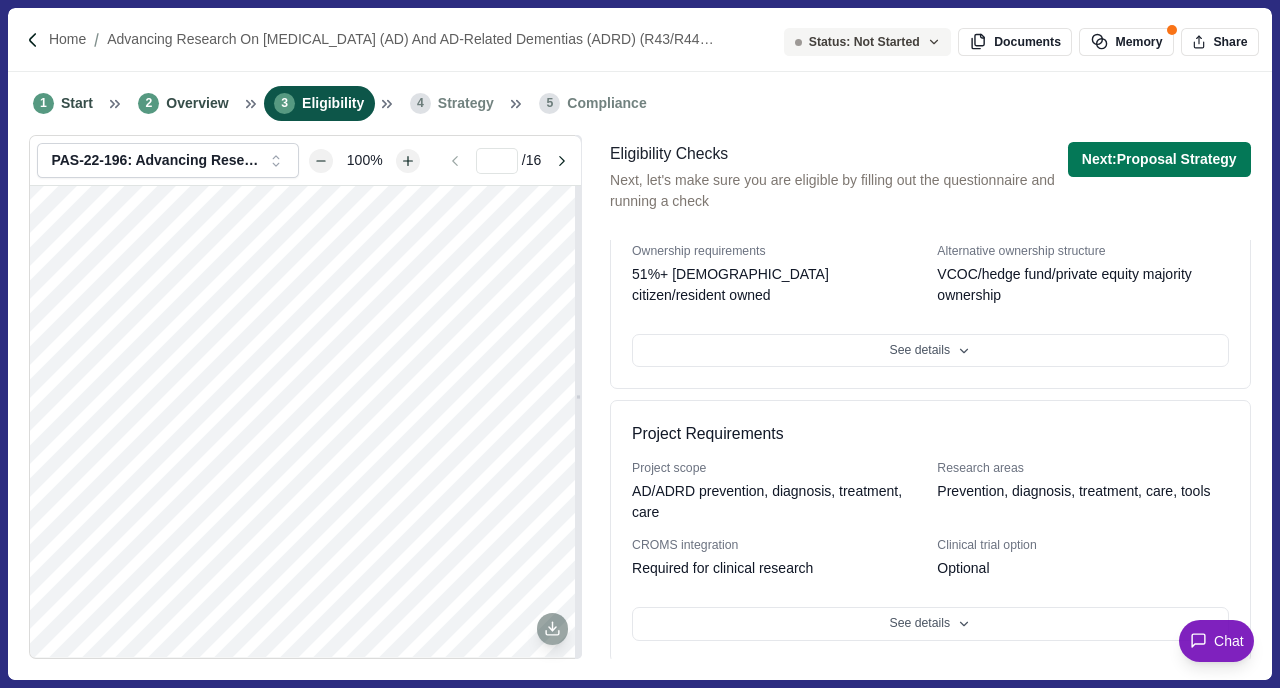 scroll, scrollTop: 363, scrollLeft: 0, axis: vertical 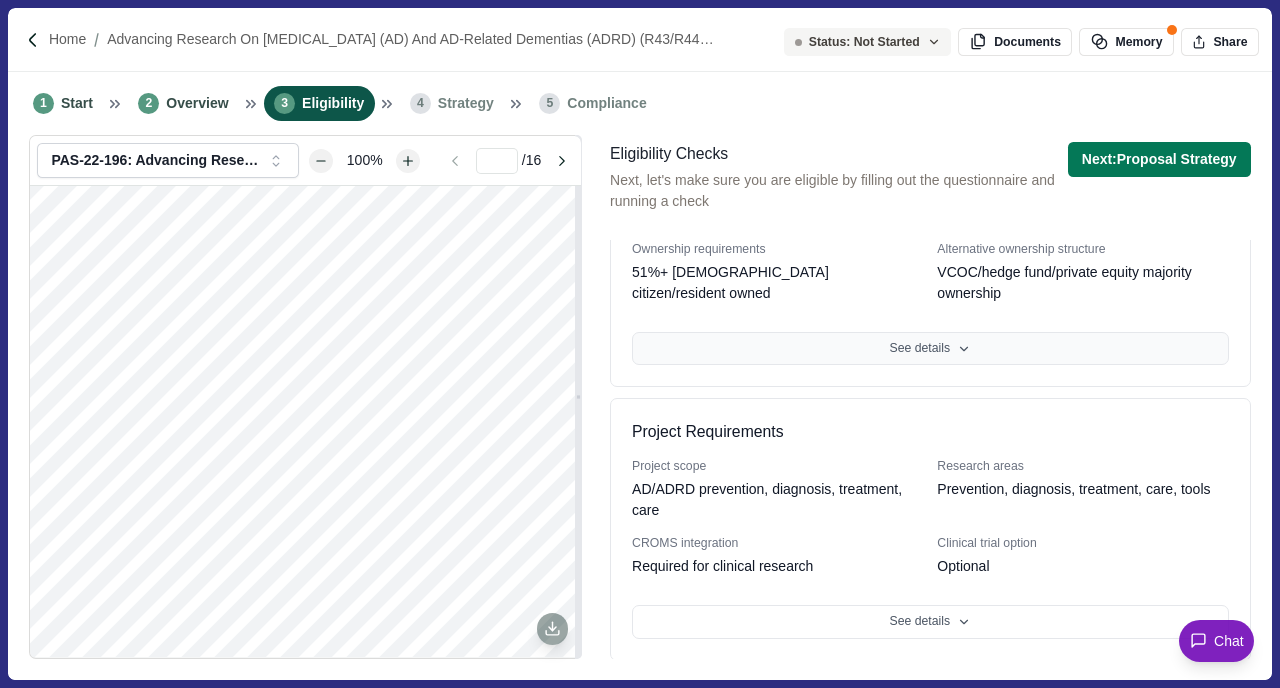 click on "See details" at bounding box center (930, 349) 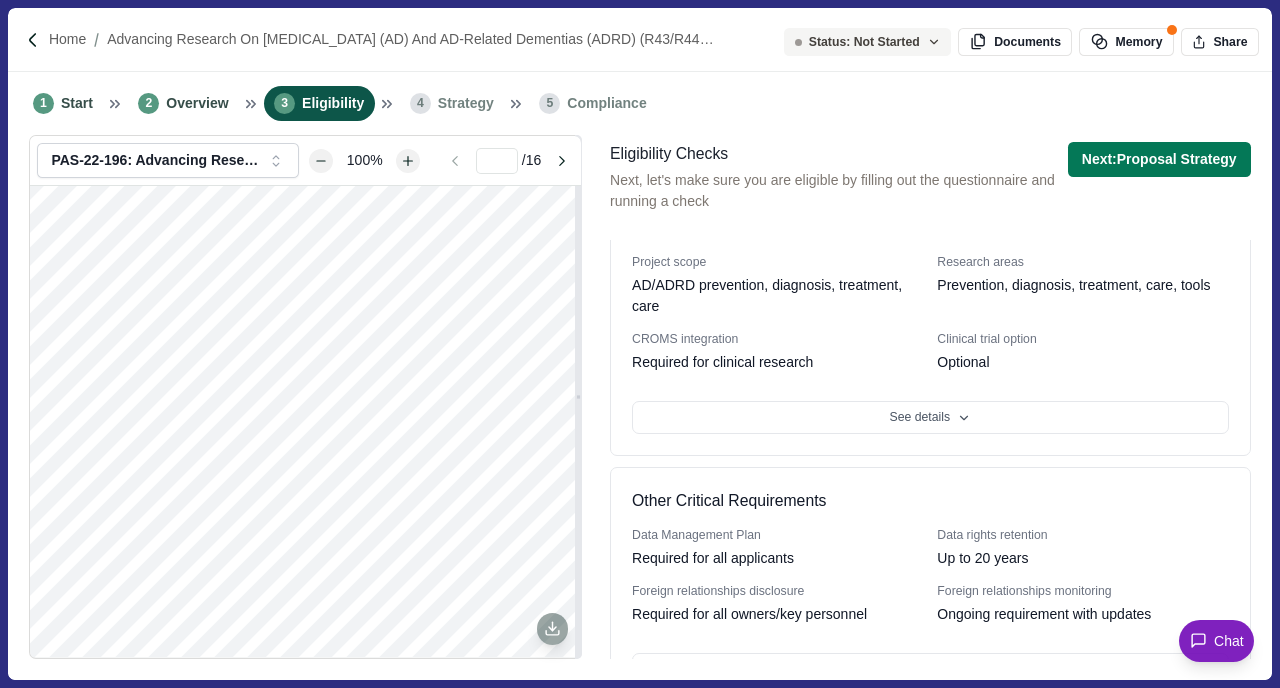 scroll, scrollTop: 2694, scrollLeft: 0, axis: vertical 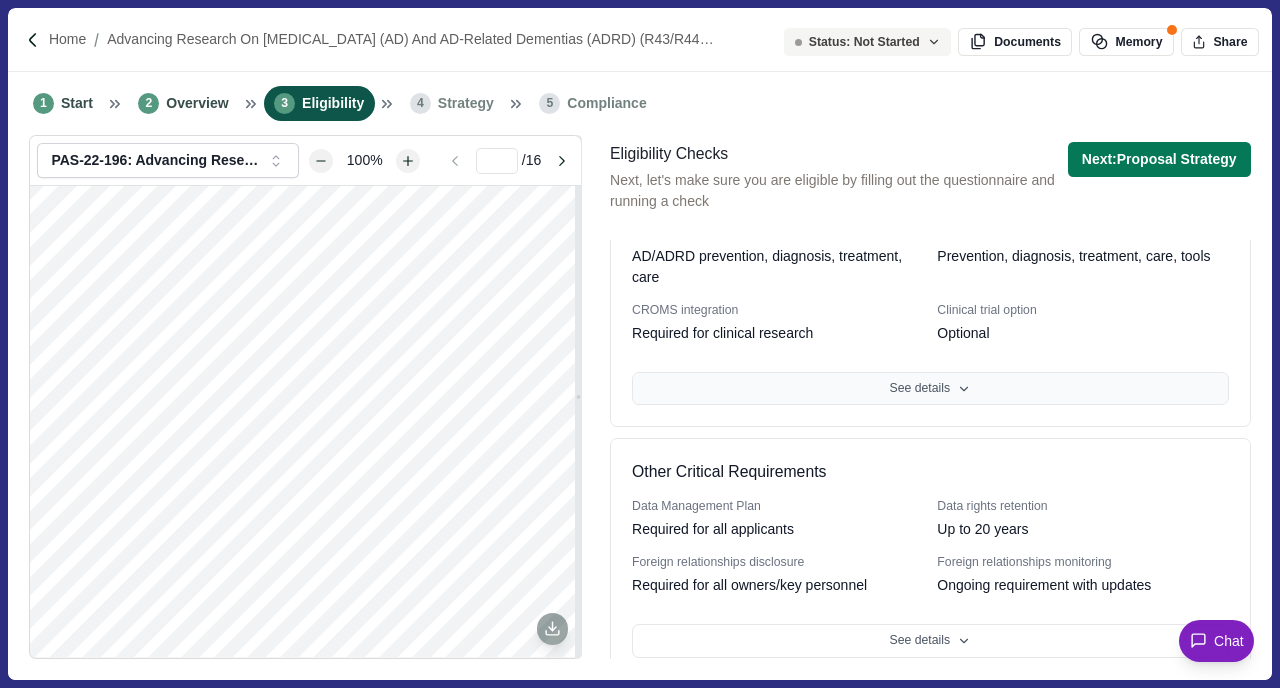 click on "See details" at bounding box center (930, 389) 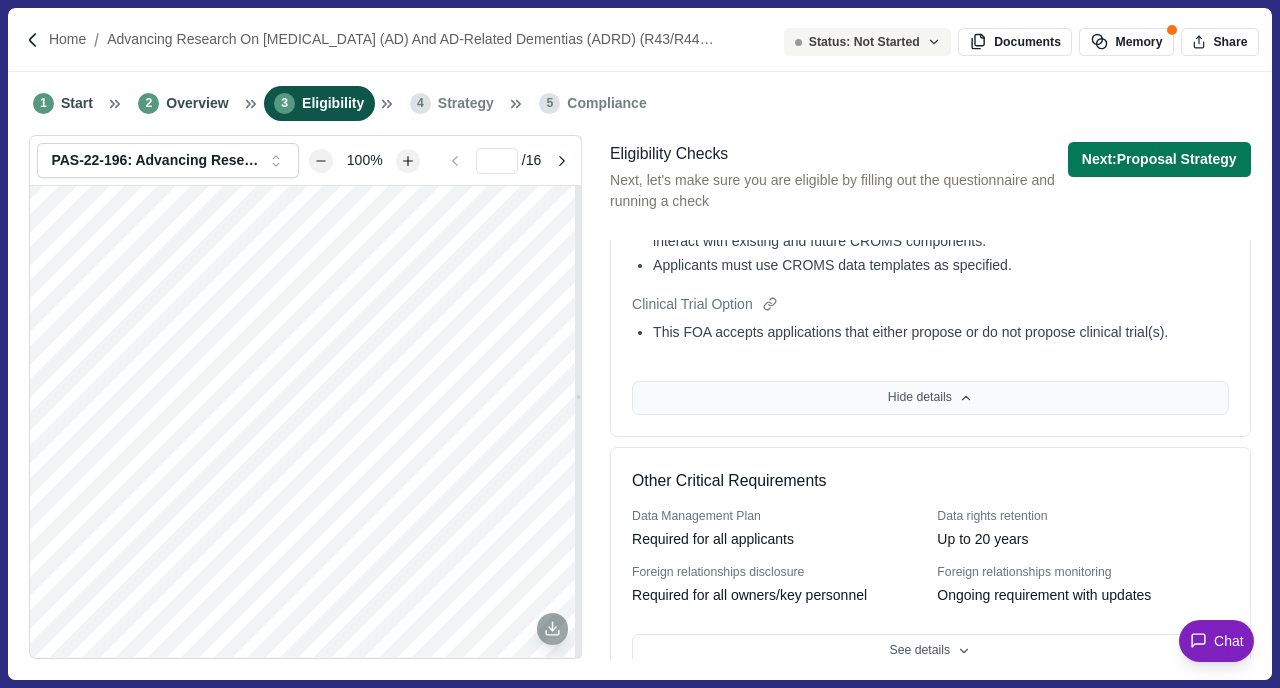 scroll, scrollTop: 3538, scrollLeft: 0, axis: vertical 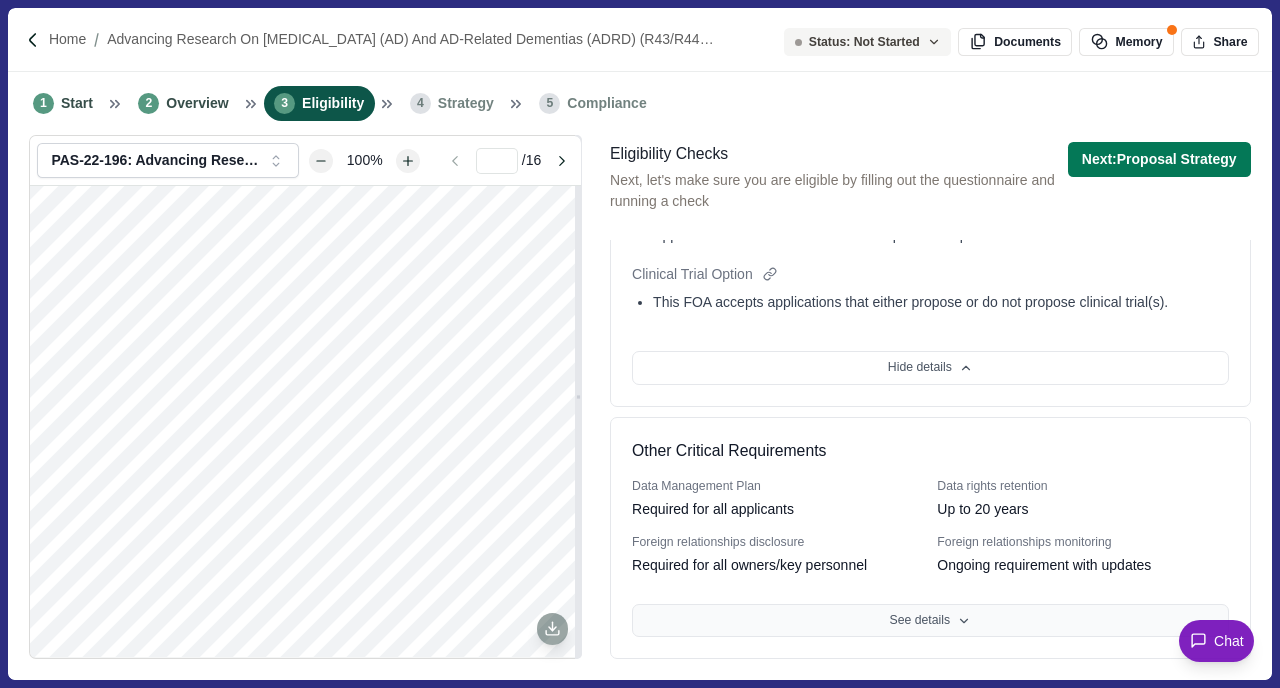 click on "See details" at bounding box center [930, 621] 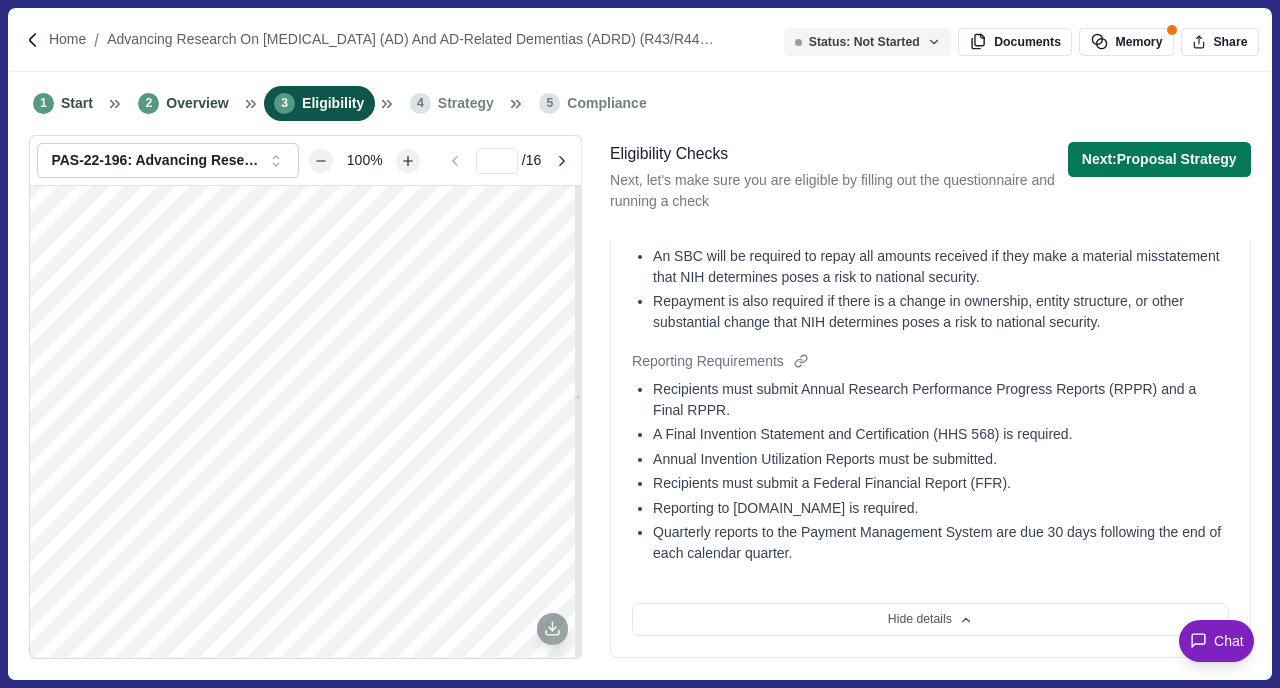 scroll, scrollTop: 4722, scrollLeft: 0, axis: vertical 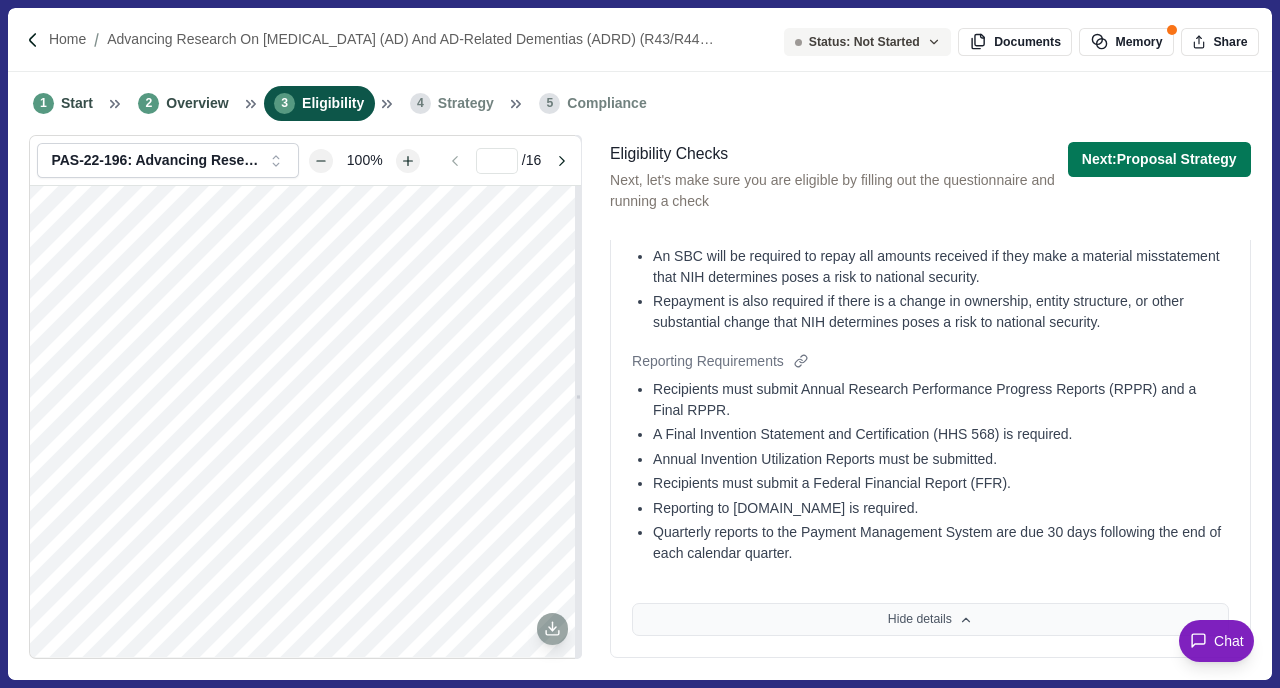 click on "Hide details" at bounding box center (930, 620) 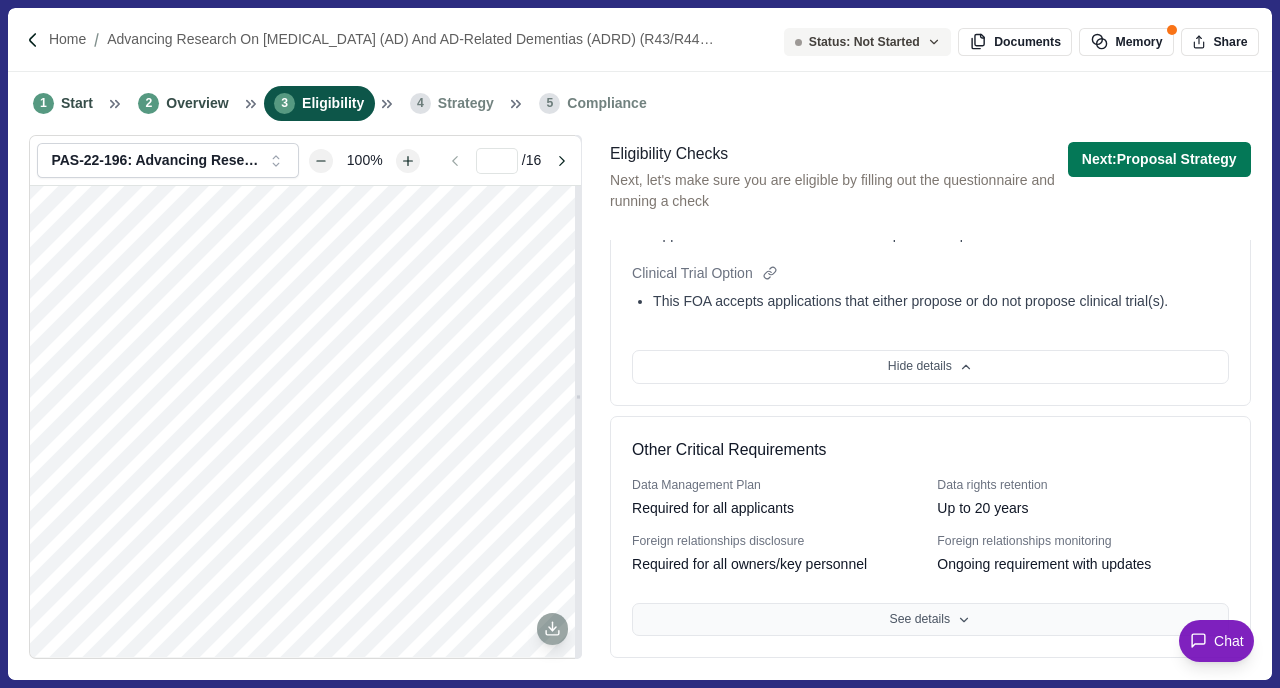 scroll, scrollTop: 3538, scrollLeft: 0, axis: vertical 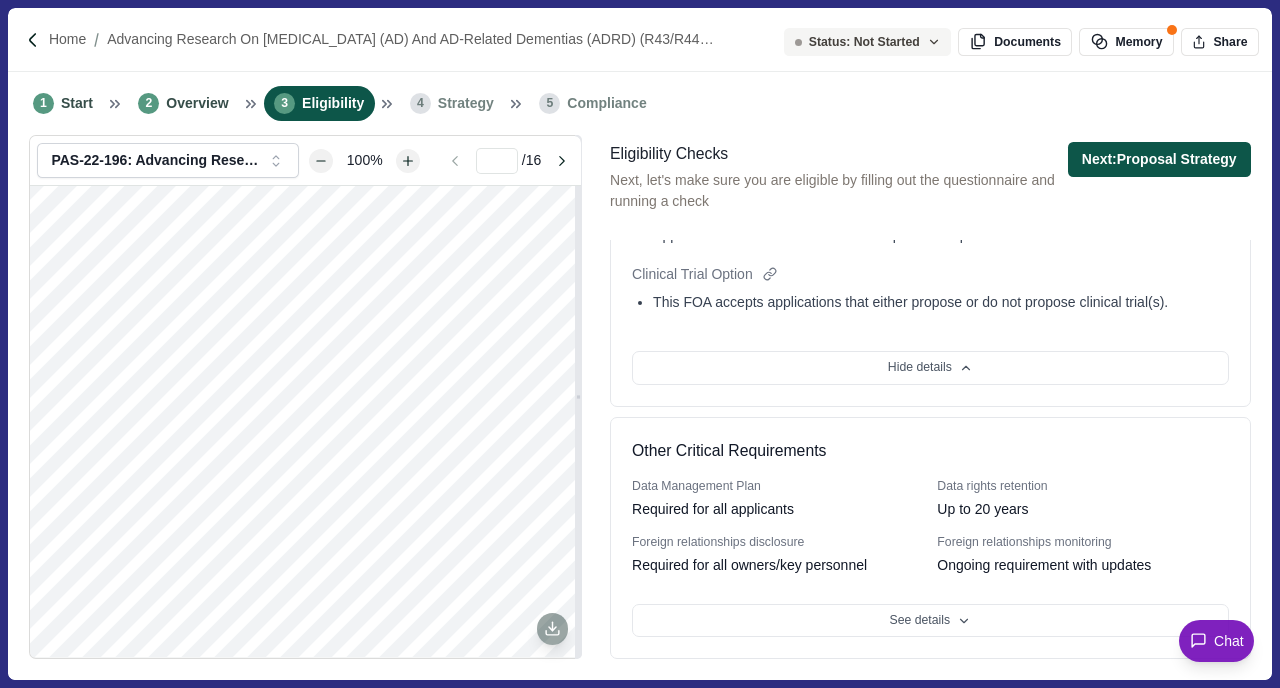 click on "Next:  Proposal Strategy" at bounding box center [1159, 159] 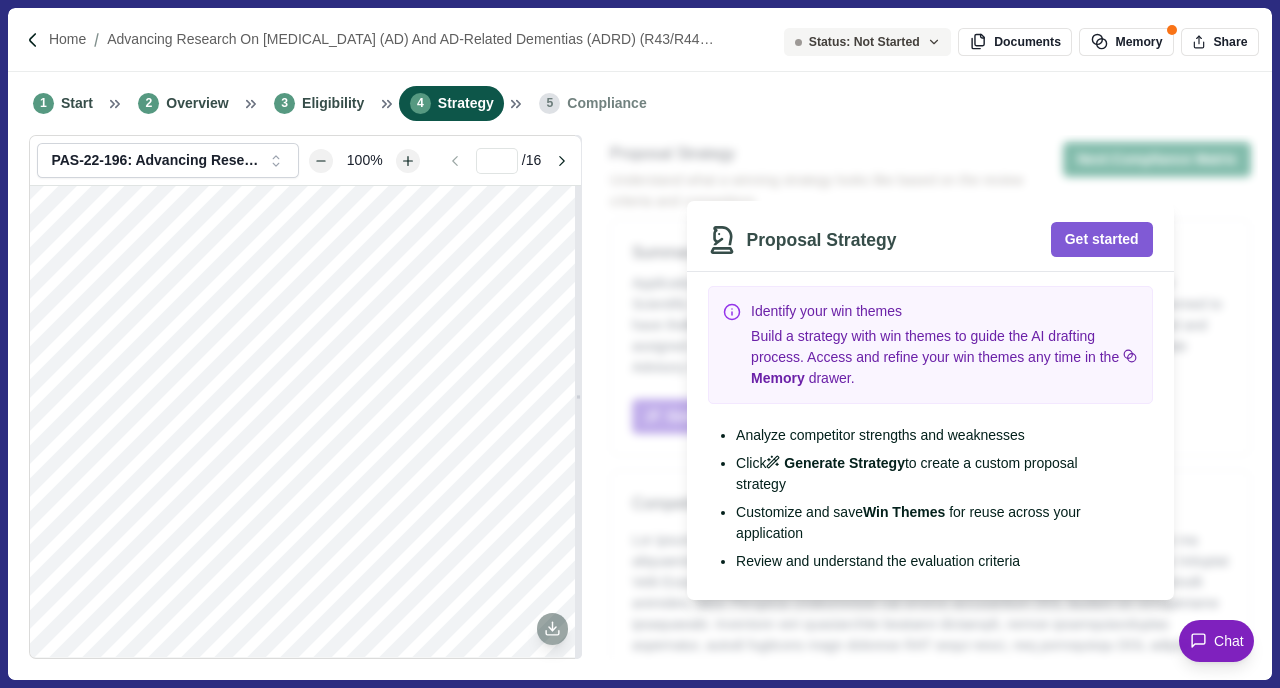 click on "Proposal Strategy Get started Identify your win themes Build a strategy with win themes to guide the AI drafting process. Access and refine your win themes any time in the    Memory   drawer. Analyze competitor strengths and weaknesses Click    Generate Strategy  to create a custom proposal strategy Customize and save  Win Themes   for reuse across your application Review and understand the evaluation criteria" at bounding box center (930, 400) 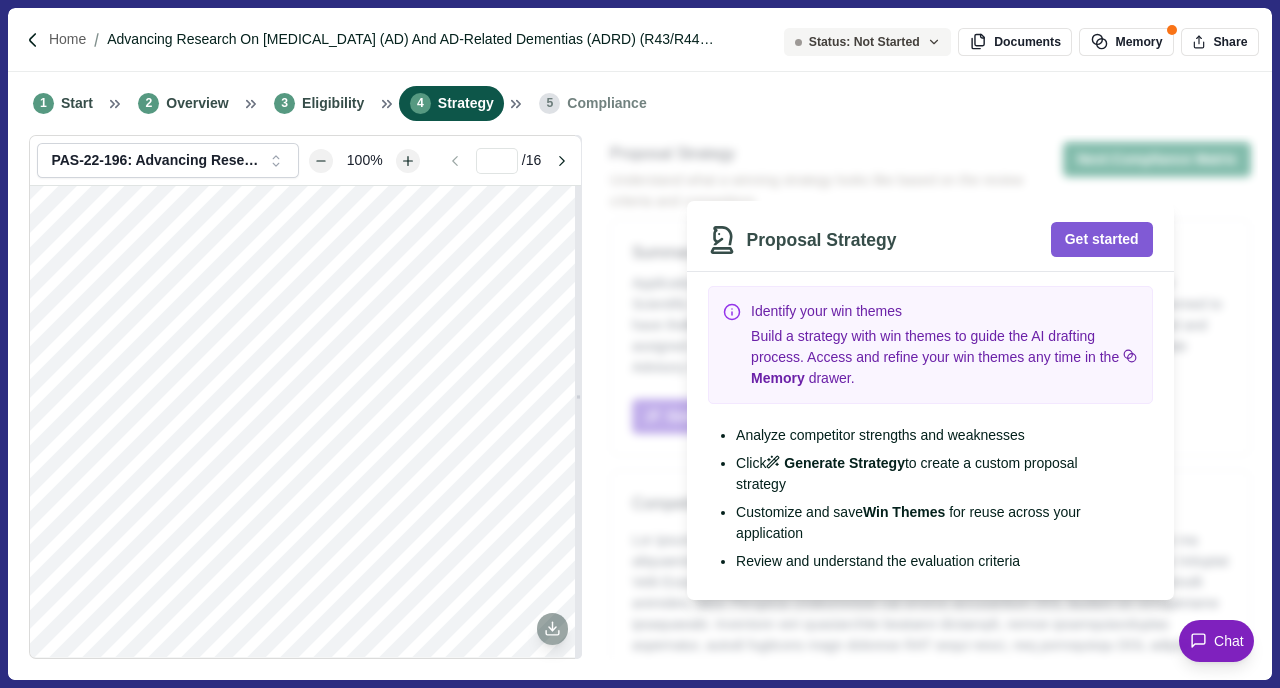 click on "Advancing Research on Alzheimer's Disease (AD) and AD-Related Dementias (ADRD) (R43/R44 Clinical Trial Optional) (PAS-22-196)" at bounding box center (427, 39) 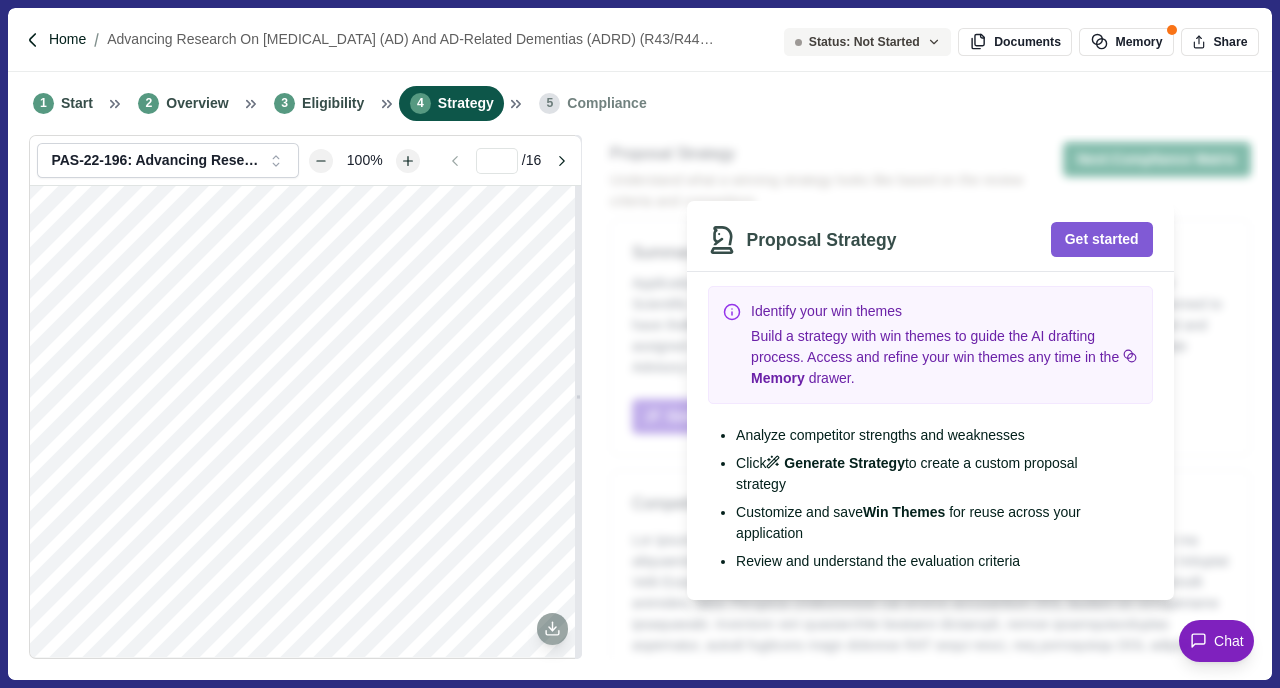 click on "Home" at bounding box center (67, 39) 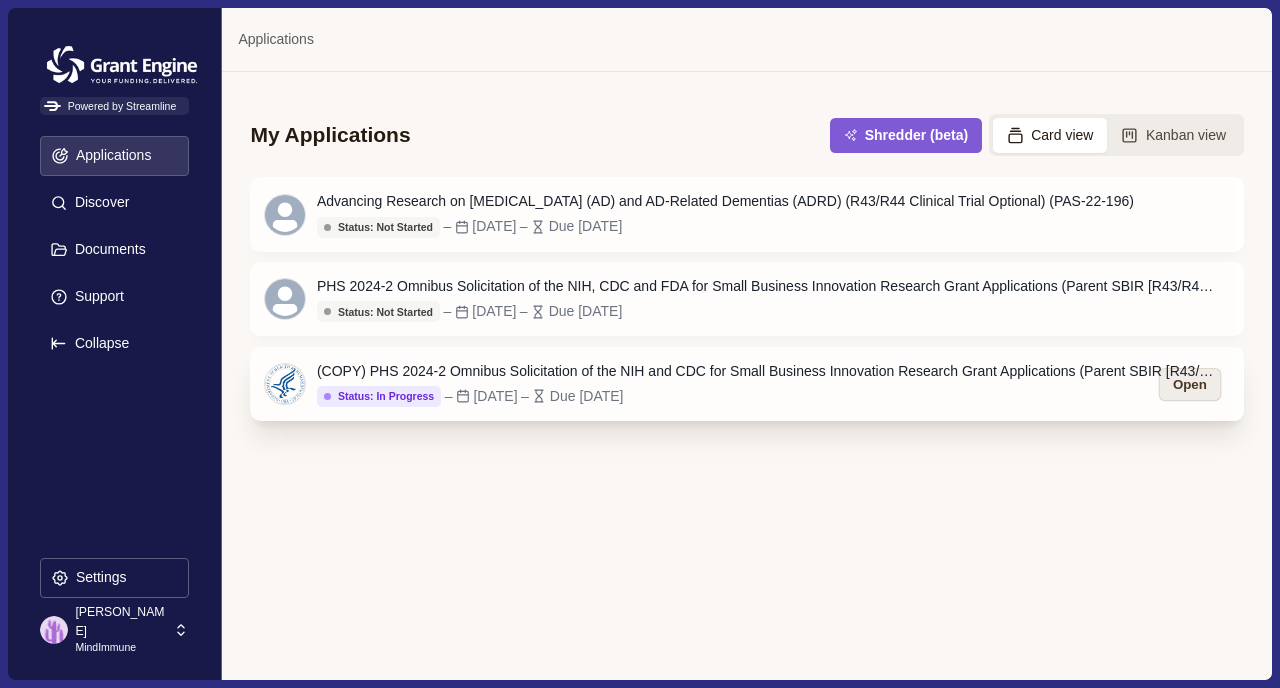 click on "Open" at bounding box center (1189, 384) 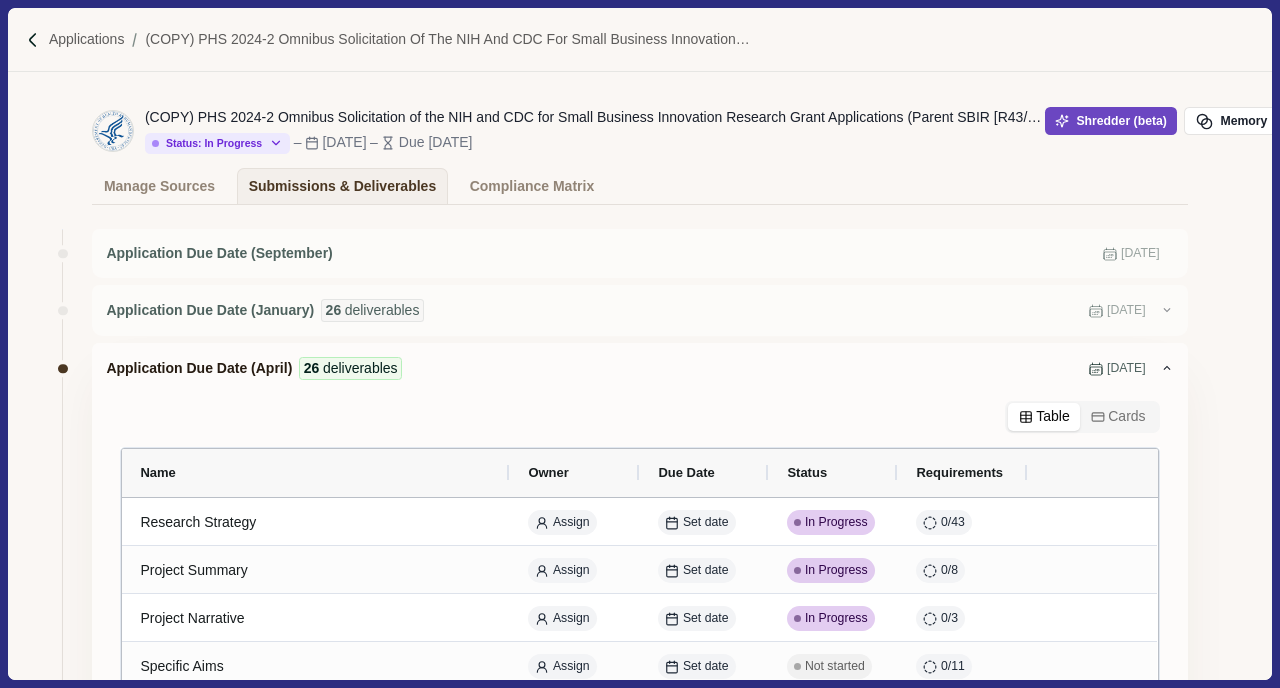 click on "Shredder (beta)" at bounding box center (1111, 121) 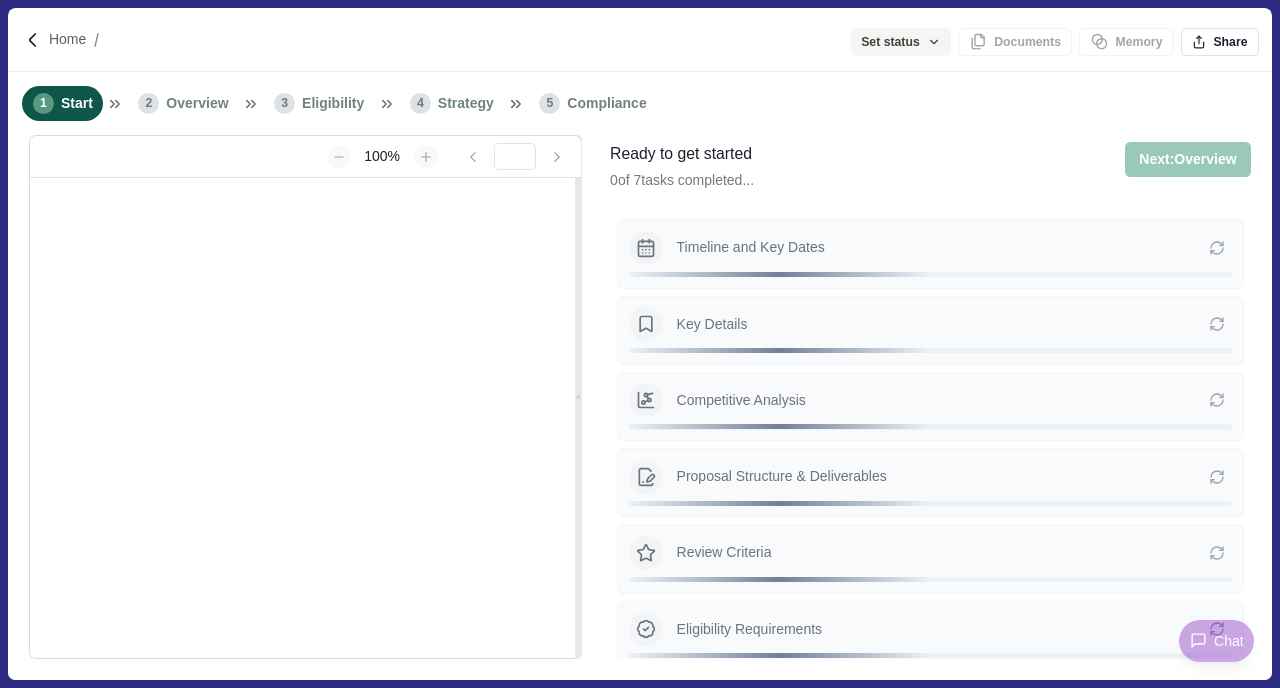 scroll, scrollTop: 0, scrollLeft: 0, axis: both 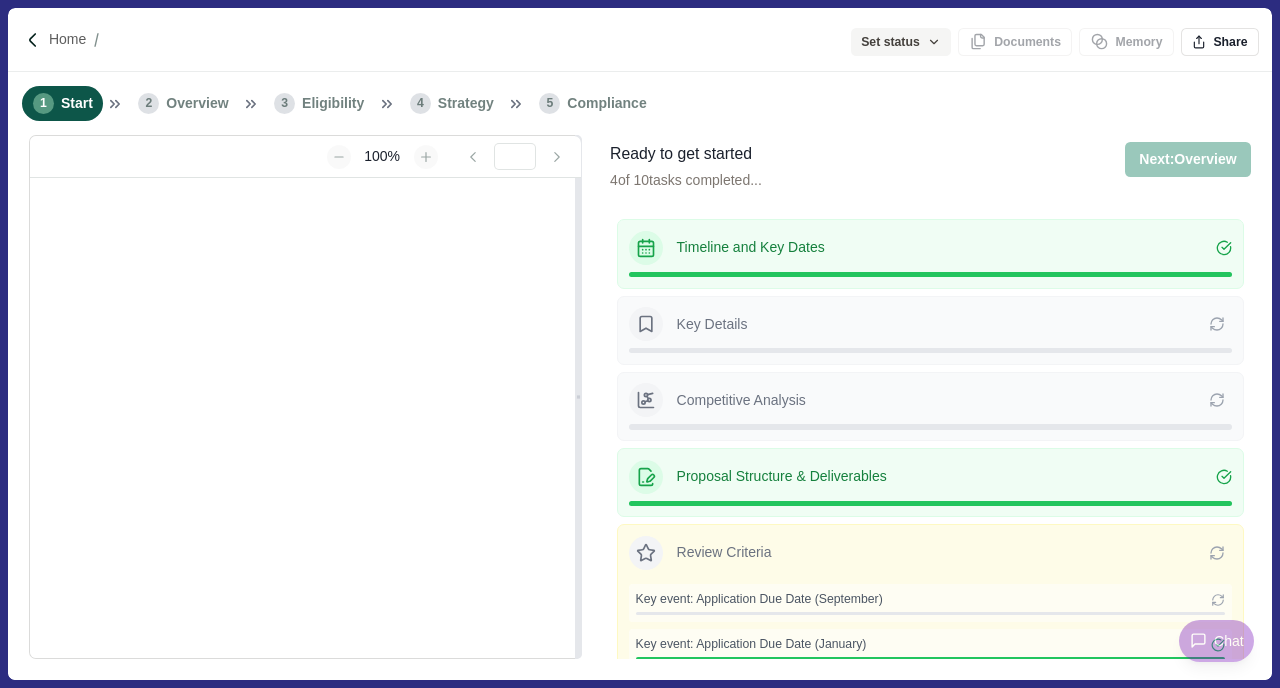 type on "**********" 